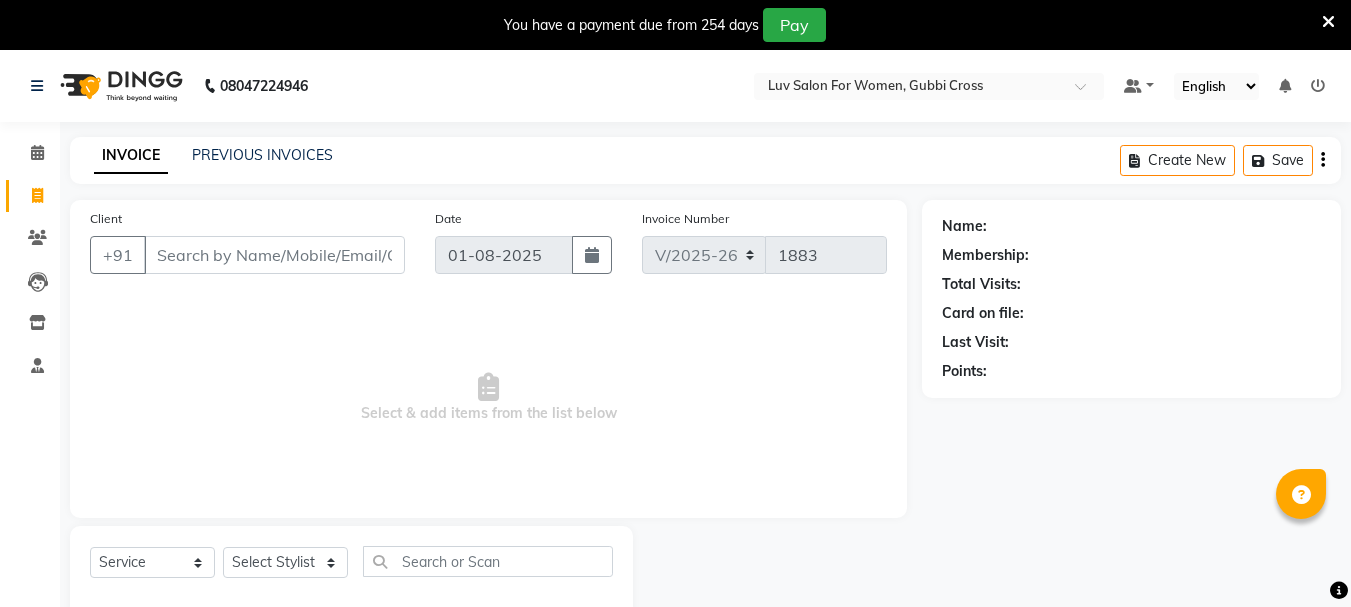 select on "7221" 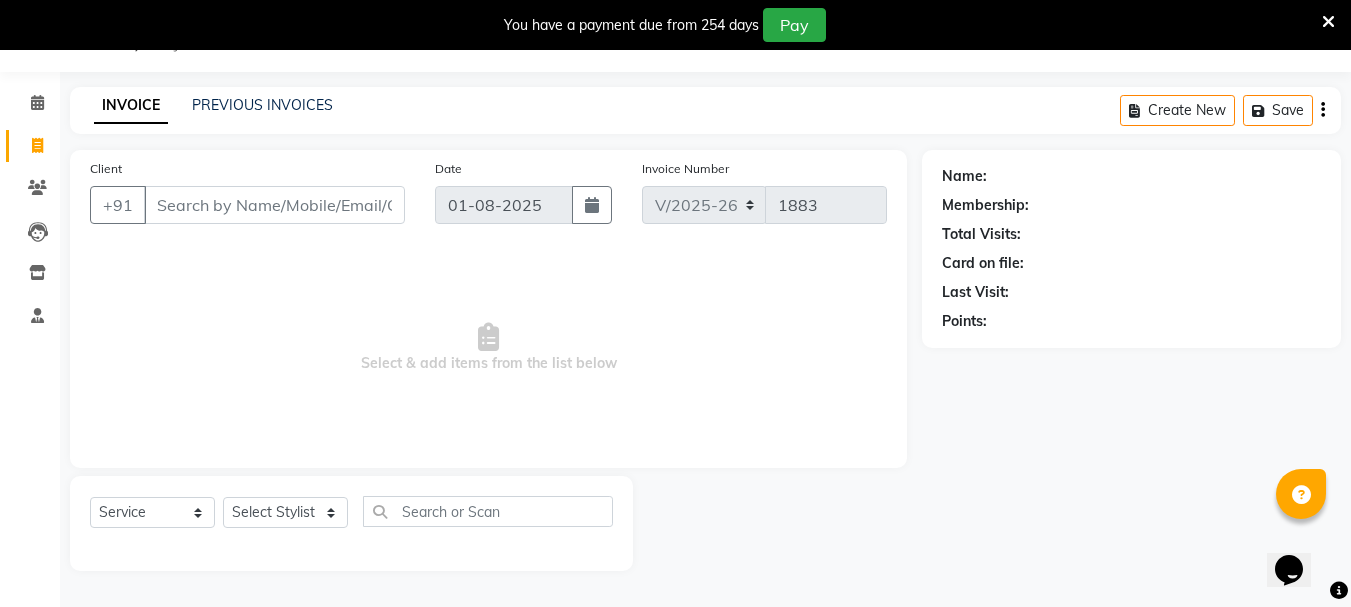 scroll, scrollTop: 0, scrollLeft: 0, axis: both 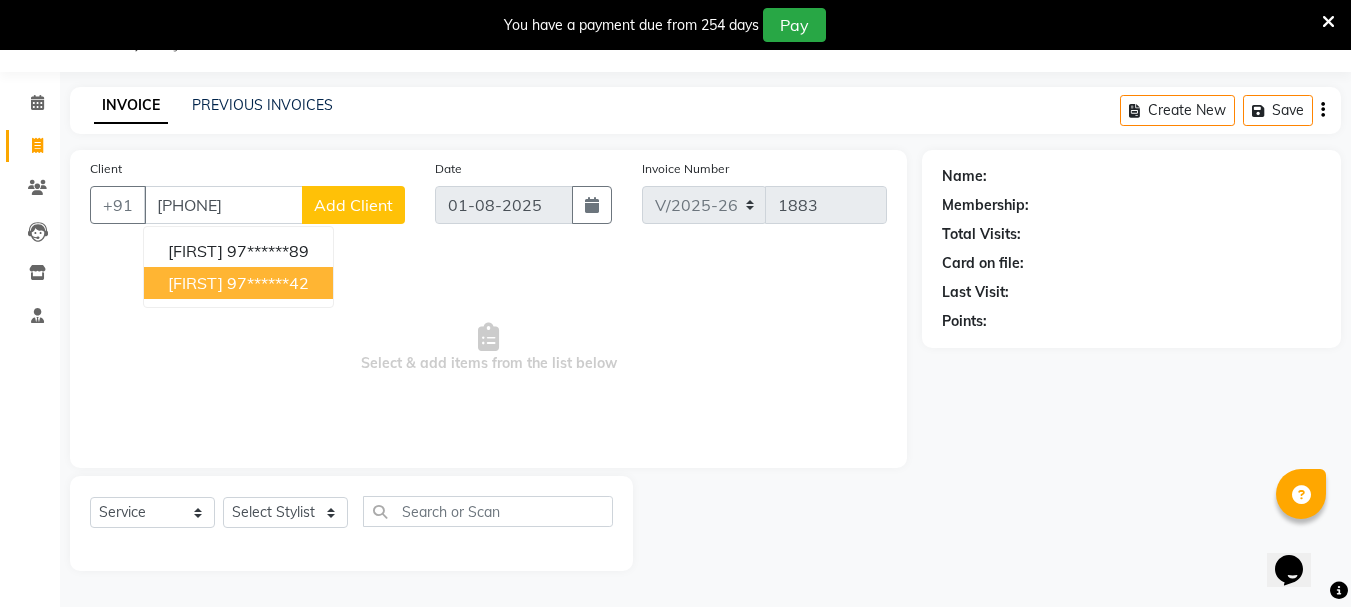 click on "97******42" at bounding box center [268, 283] 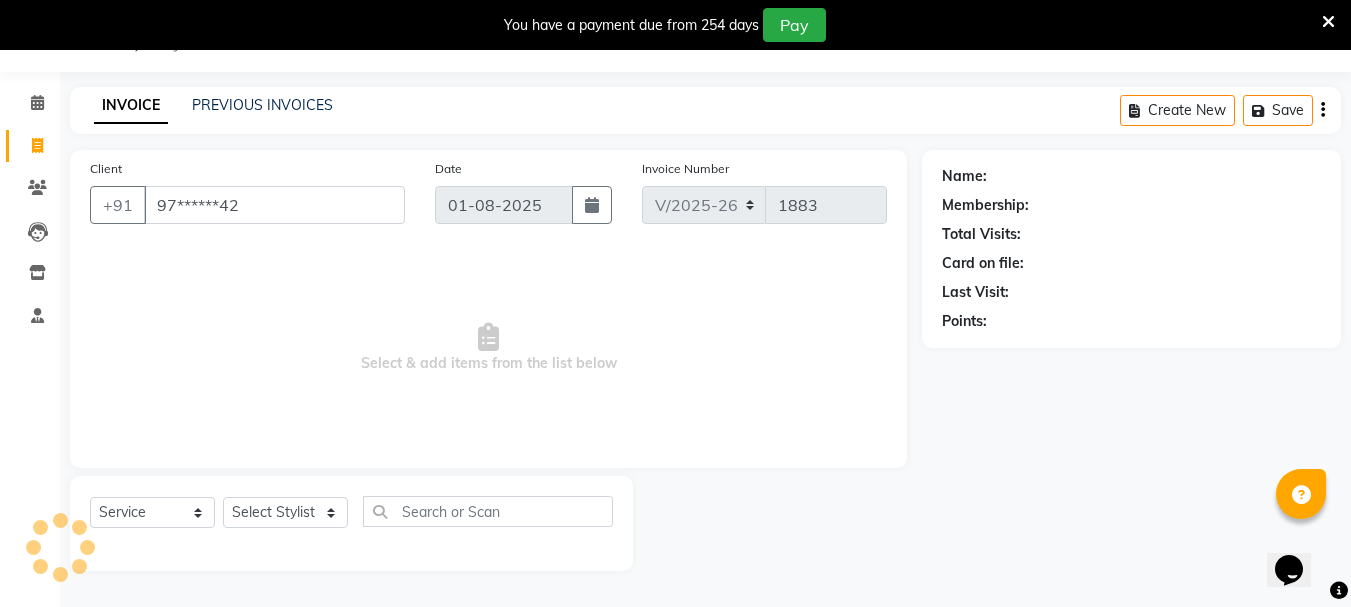 type on "97******42" 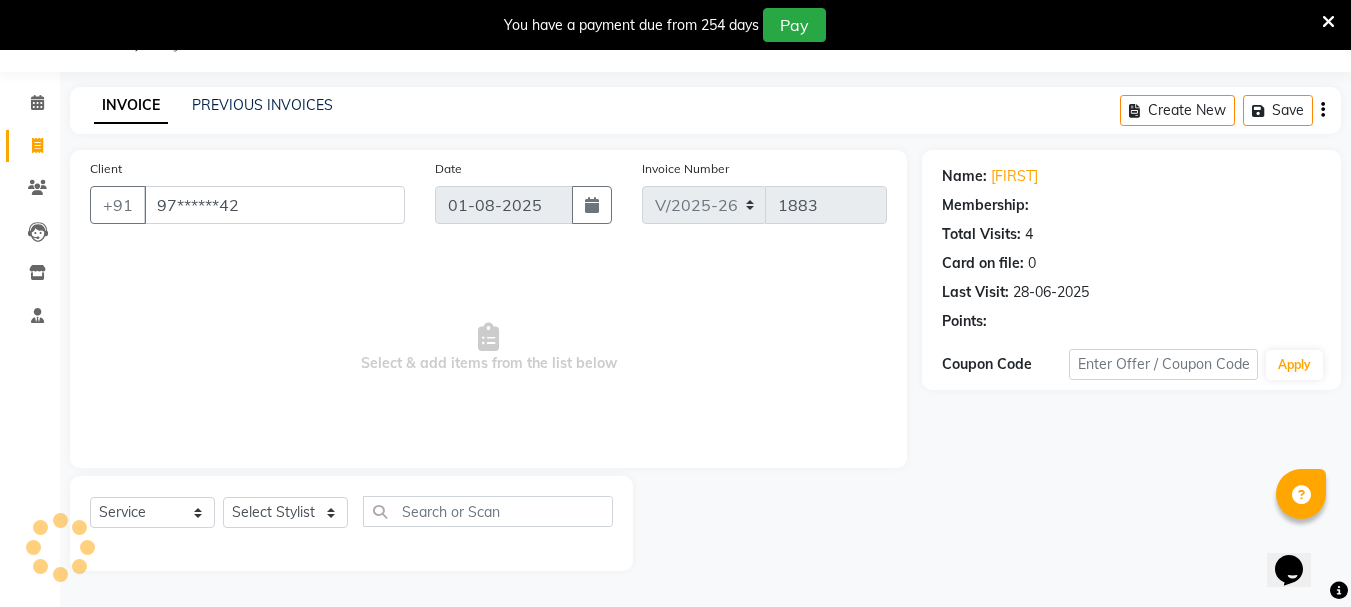select on "1: Object" 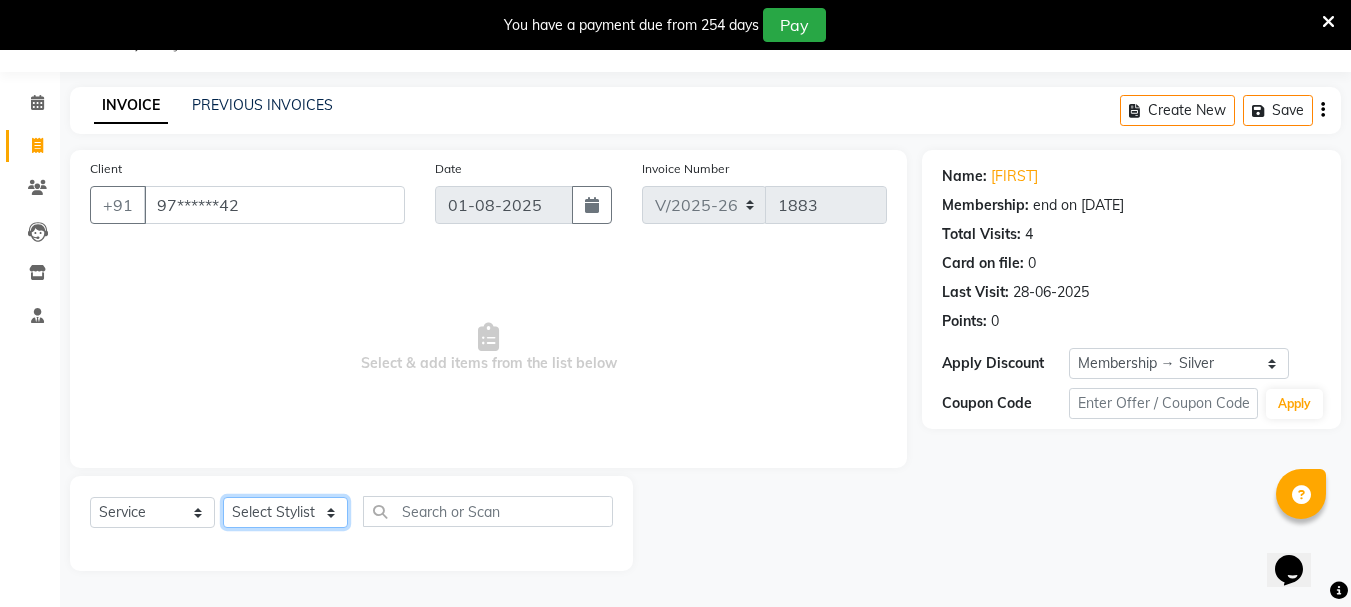 click on "Select Stylist [FIRST] [LAST] [FIRST] [FIRST] [FIRST] [FIRST] [FIRST] [FIRST] [FIRST] [FIRST] [FIRST] [FIRST] [FIRST] [FIRST] [FIRST] [FIRST] [FIRST] [FIRST] [FIRST]" 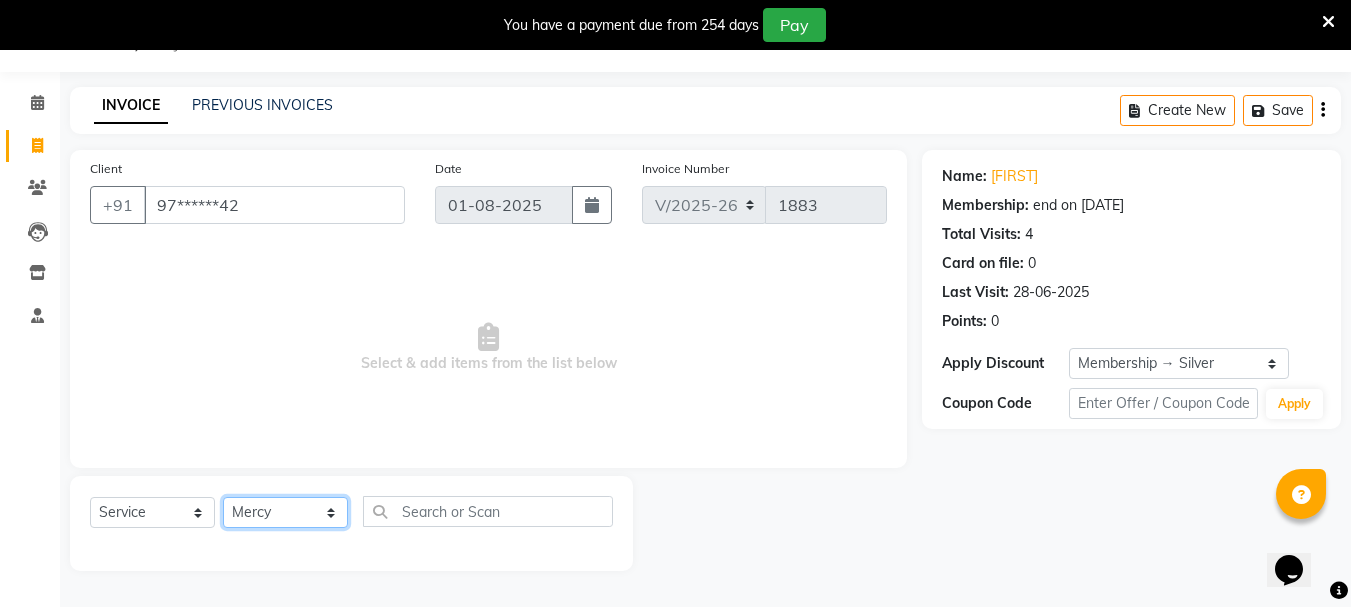 click on "Select Stylist [FIRST] [LAST] [FIRST] [FIRST] [FIRST] [FIRST] [FIRST] [FIRST] [FIRST] [FIRST] [FIRST] [FIRST] [FIRST] [FIRST] [FIRST] [FIRST] [FIRST] [FIRST] [FIRST]" 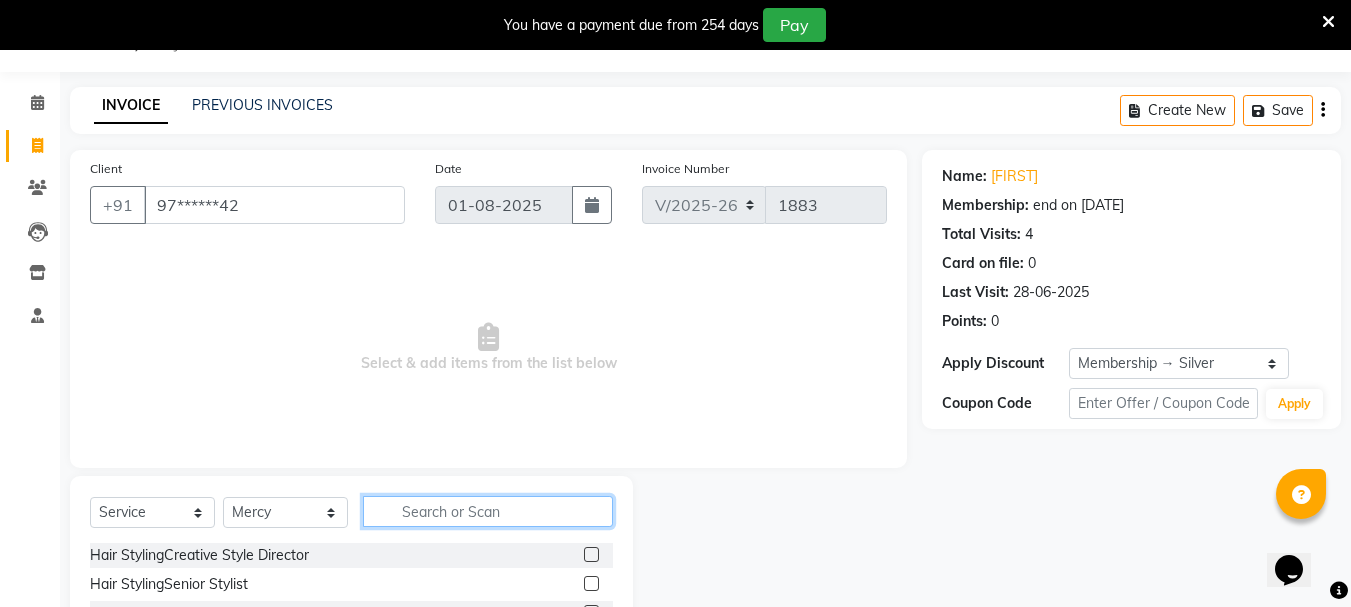 click 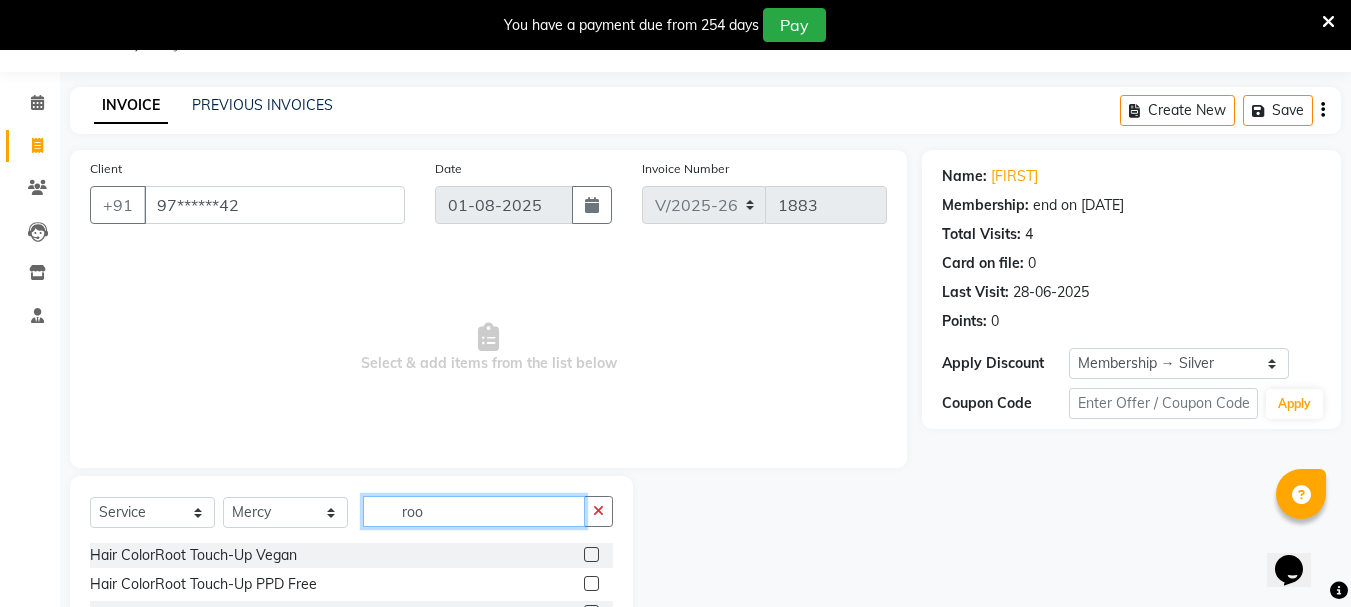 type on "roo" 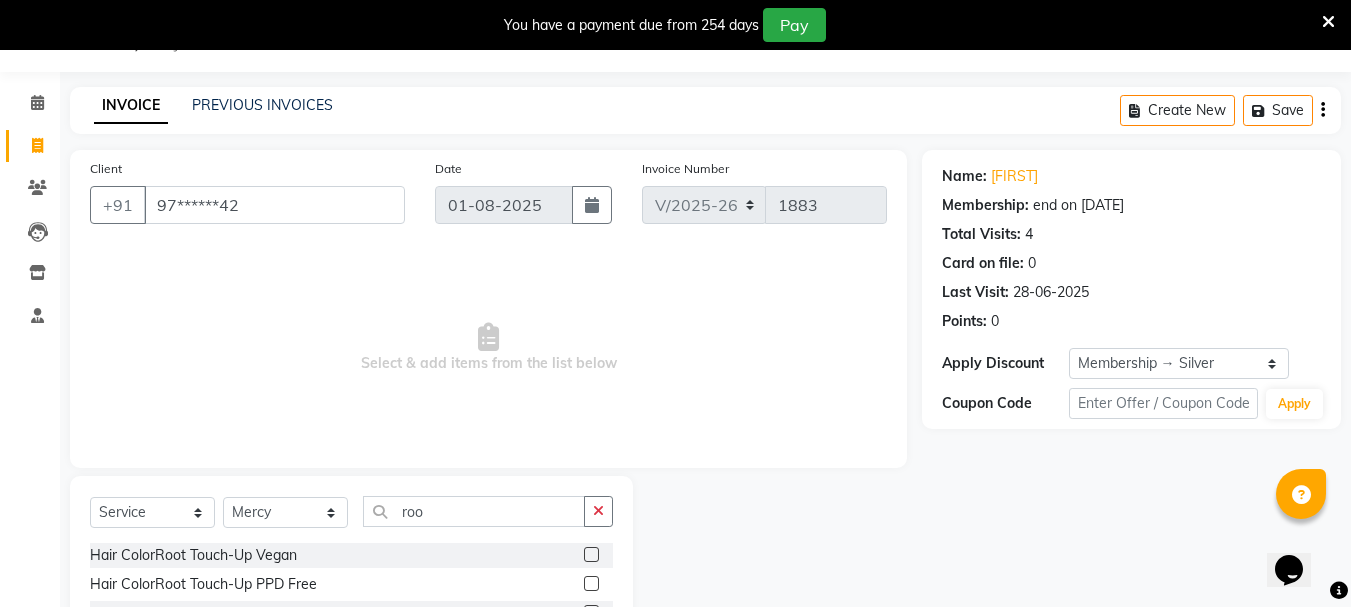 click 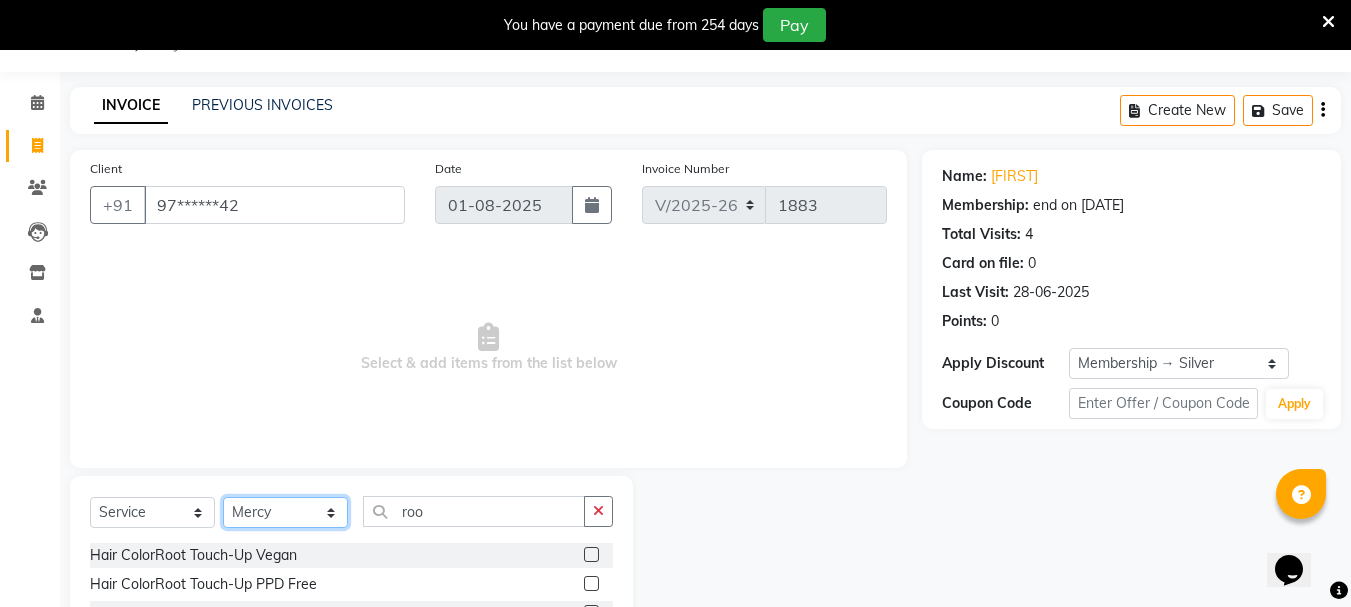 click on "Select Stylist [FIRST] [LAST] [FIRST] [FIRST] [FIRST] [FIRST] [FIRST] [FIRST] [FIRST] [FIRST] [FIRST] [FIRST] [FIRST] [FIRST] [FIRST] [FIRST] [FIRST] [FIRST] [FIRST]" 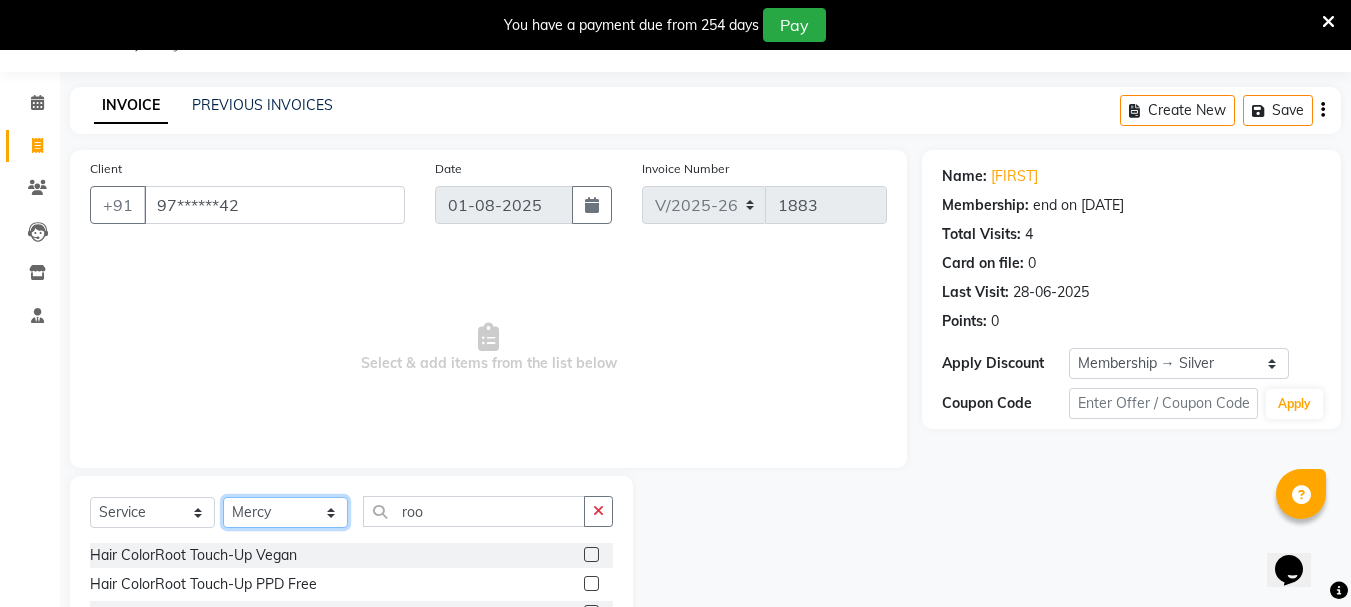select on "64250" 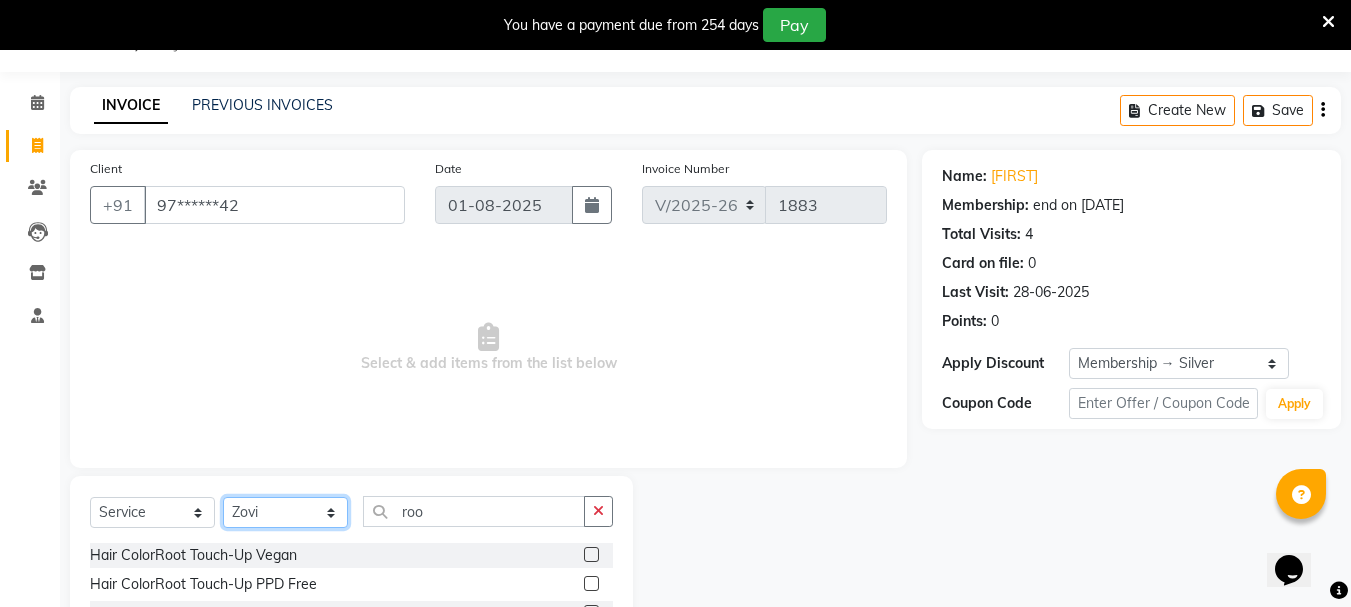 click on "Select Stylist [FIRST] [LAST] [FIRST] [FIRST] [FIRST] [FIRST] [FIRST] [FIRST] [FIRST] [FIRST] [FIRST] [FIRST] [FIRST] [FIRST] [FIRST] [FIRST] [FIRST] [FIRST] [FIRST]" 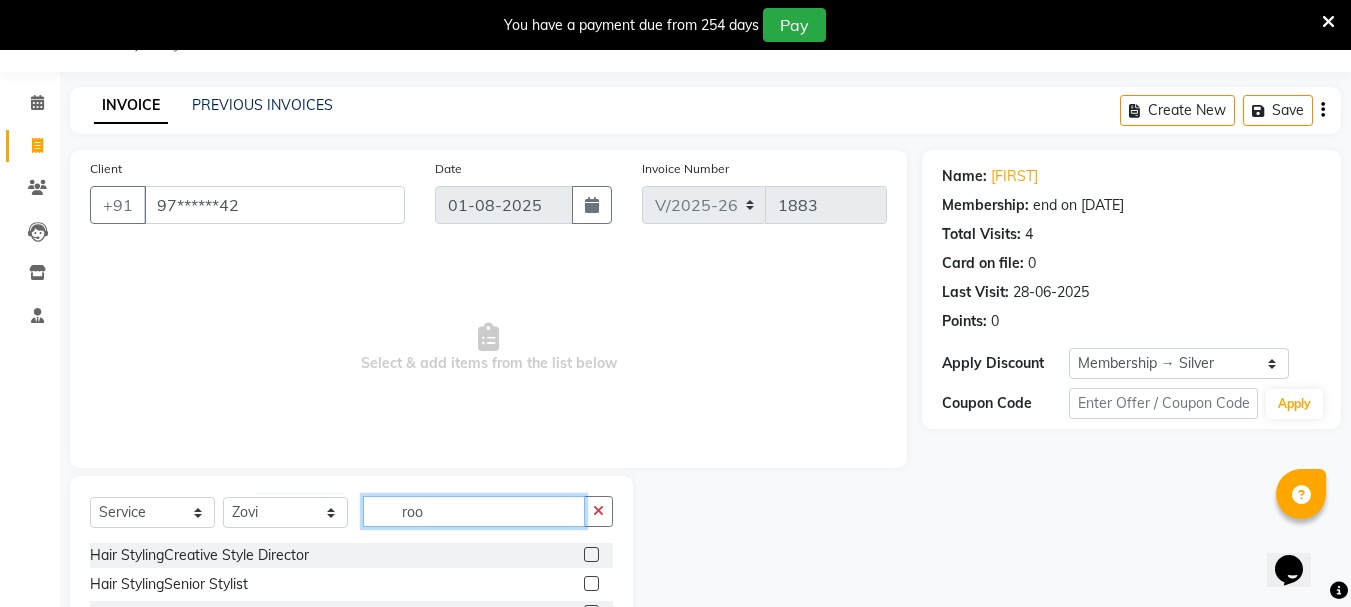 click on "roo" 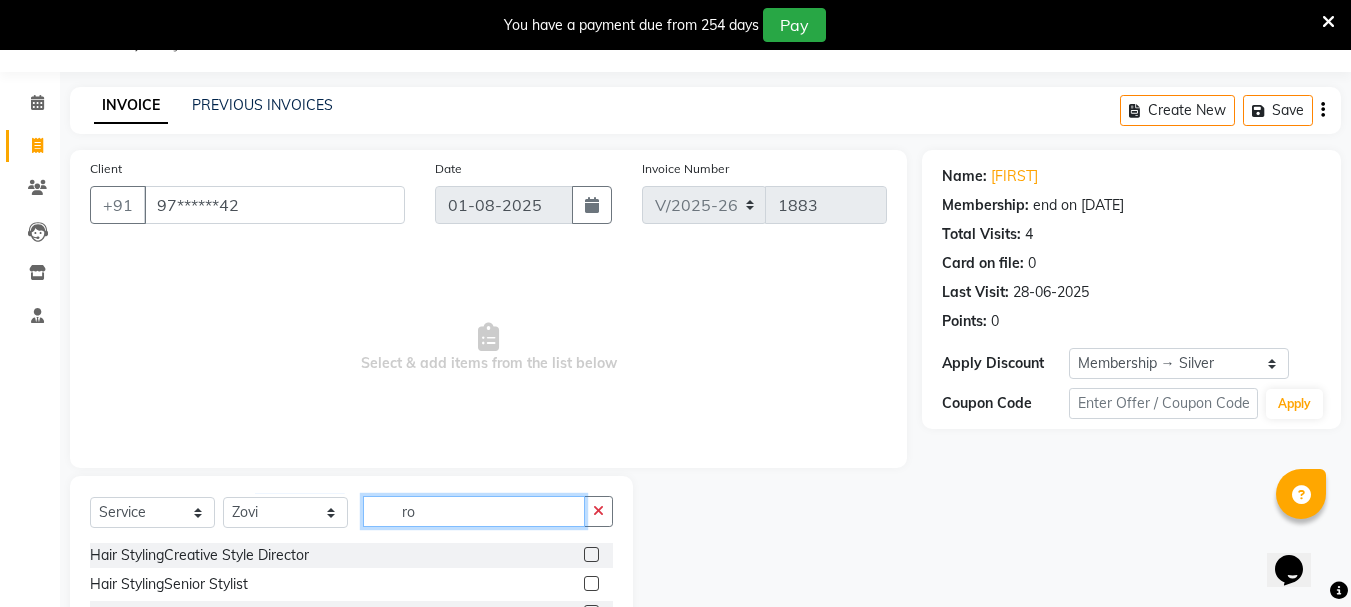 type on "r" 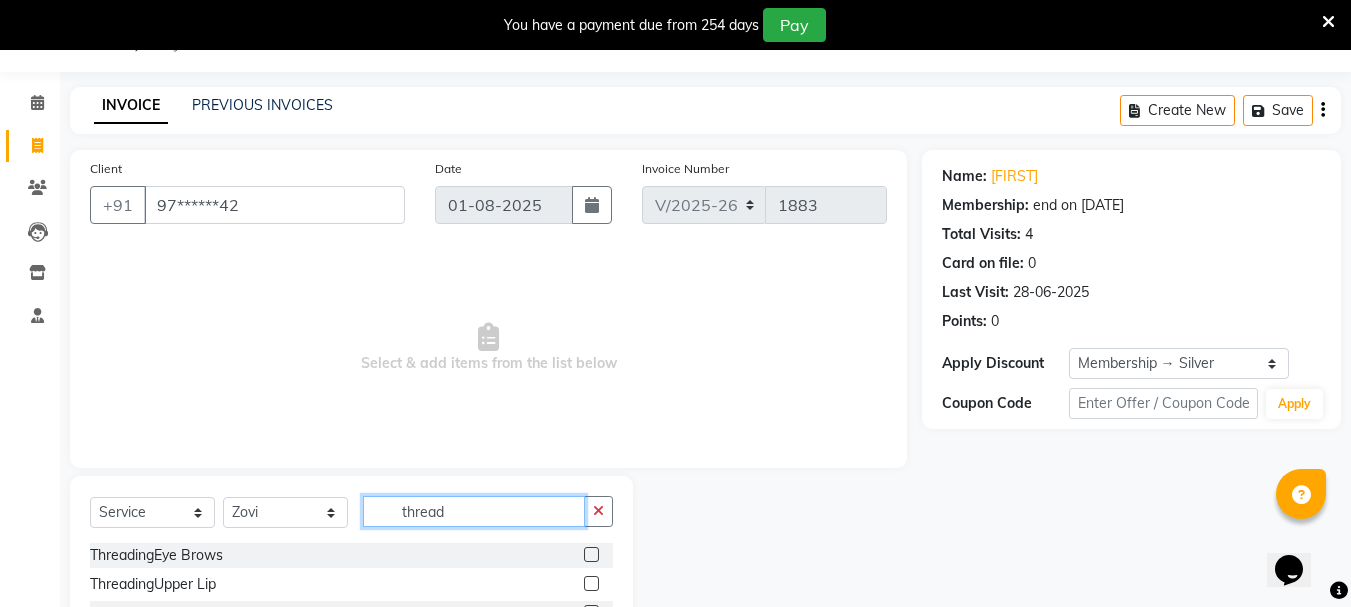 type on "thread" 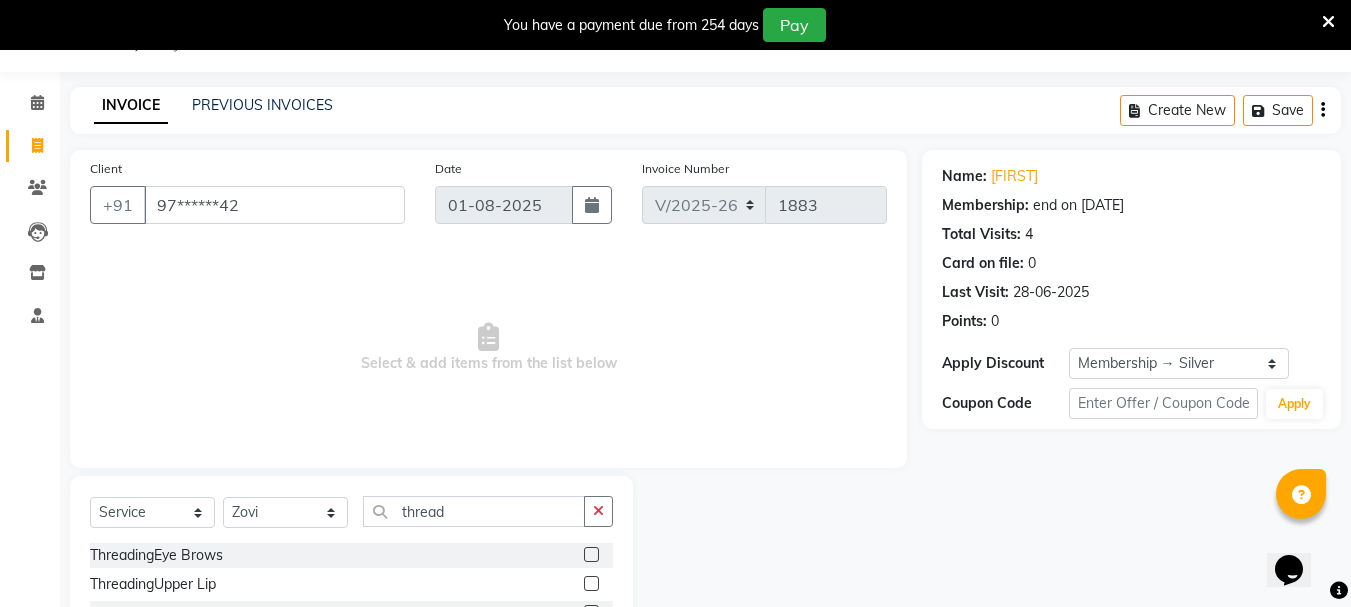 click 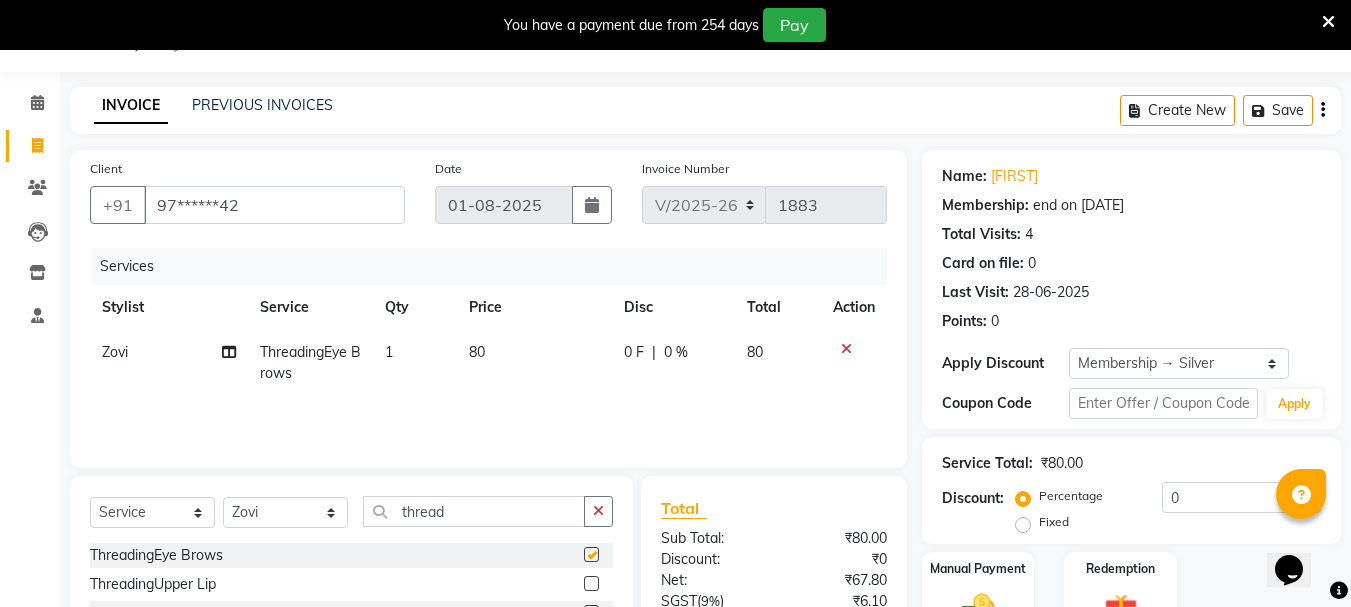 checkbox on "false" 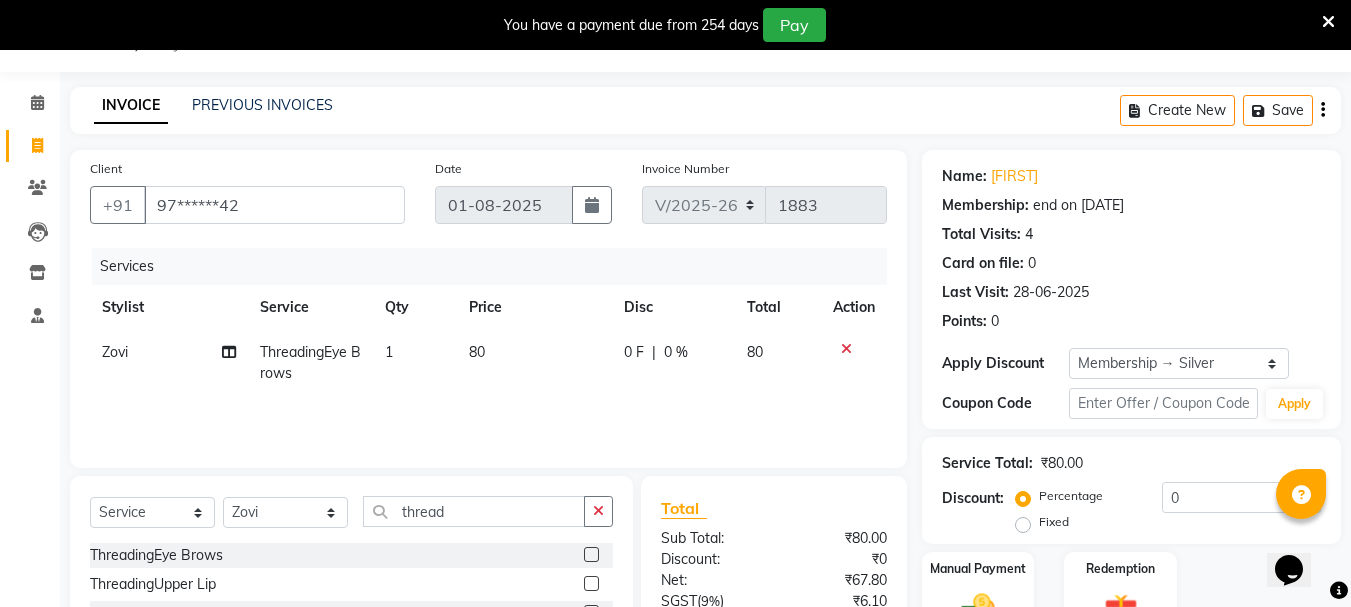 click on "0 %" 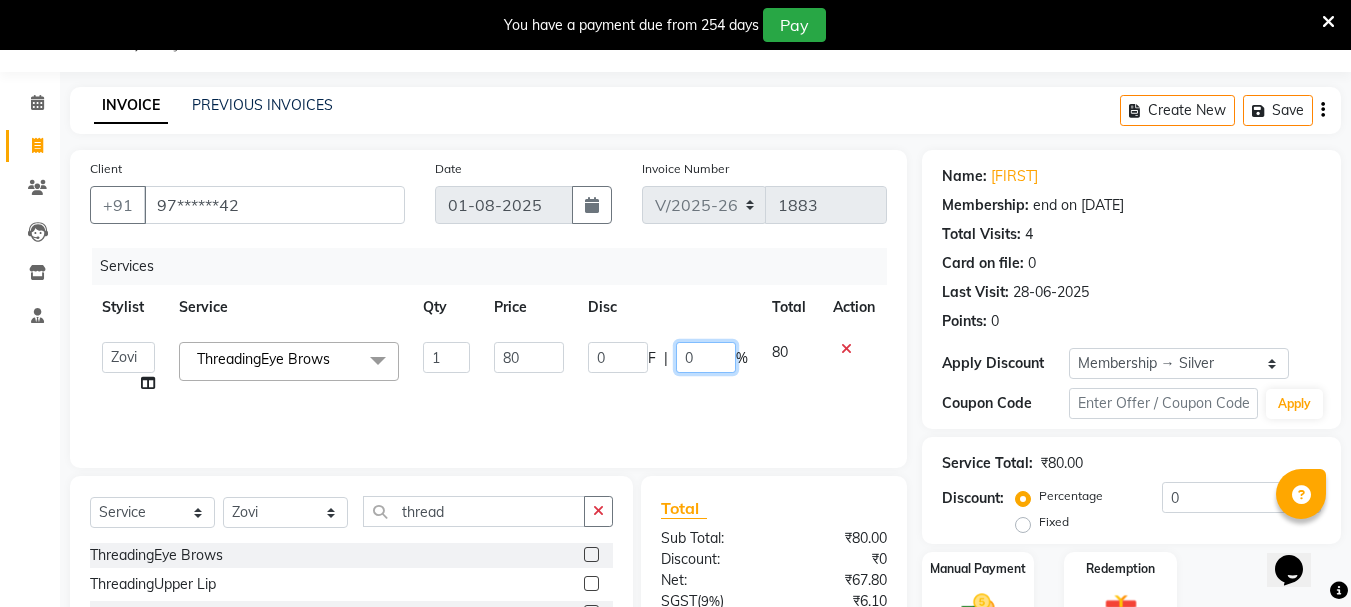 click on "0" 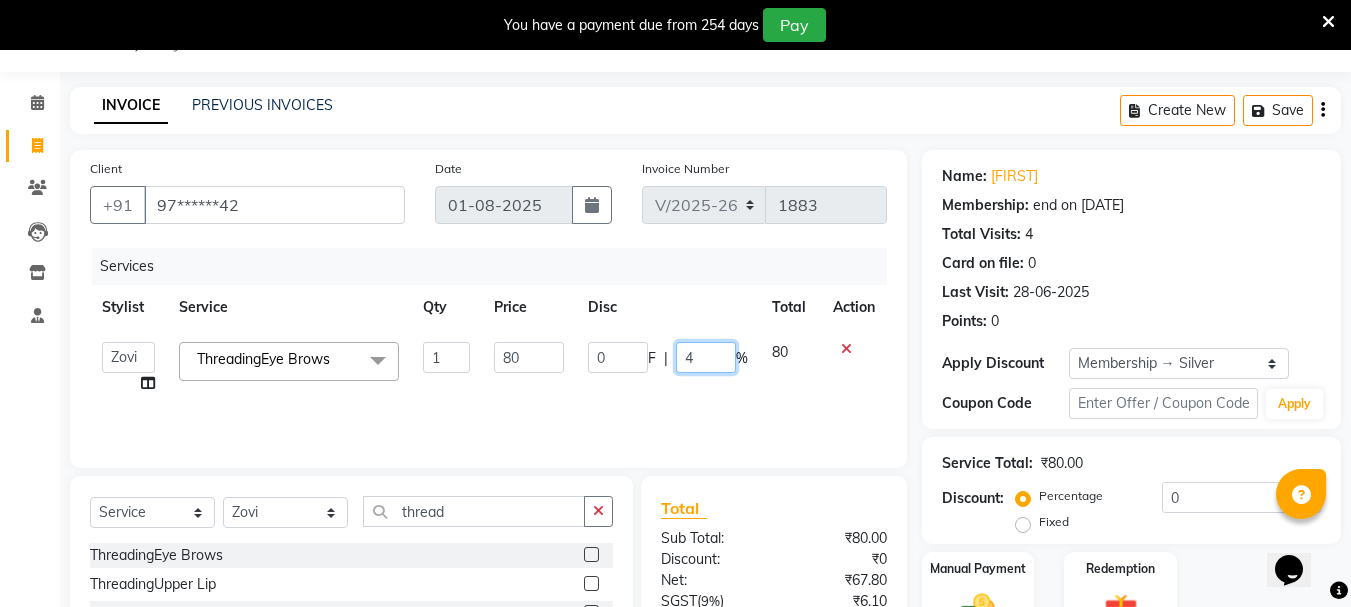 type on "40" 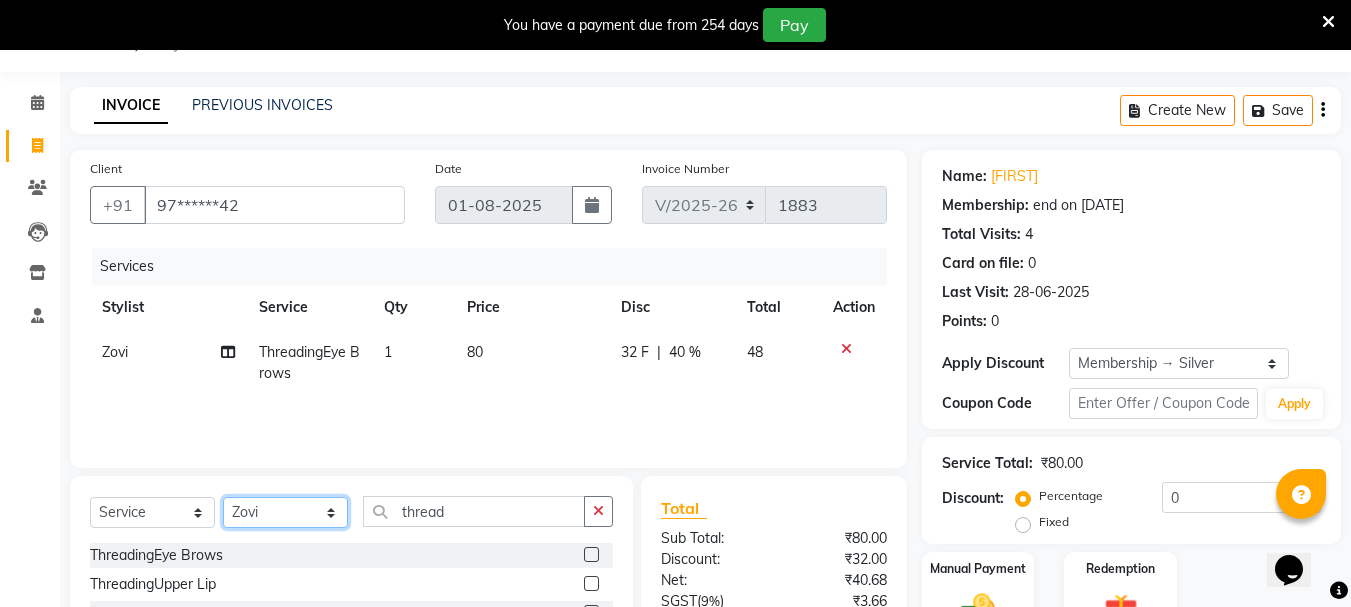 click on "Select Stylist [FIRST] [LAST] [FIRST] [FIRST] [FIRST] [FIRST] [FIRST] [FIRST] [FIRST] [FIRST] [FIRST] [FIRST] [FIRST] [FIRST] [FIRST] [FIRST] [FIRST] [FIRST] [FIRST]" 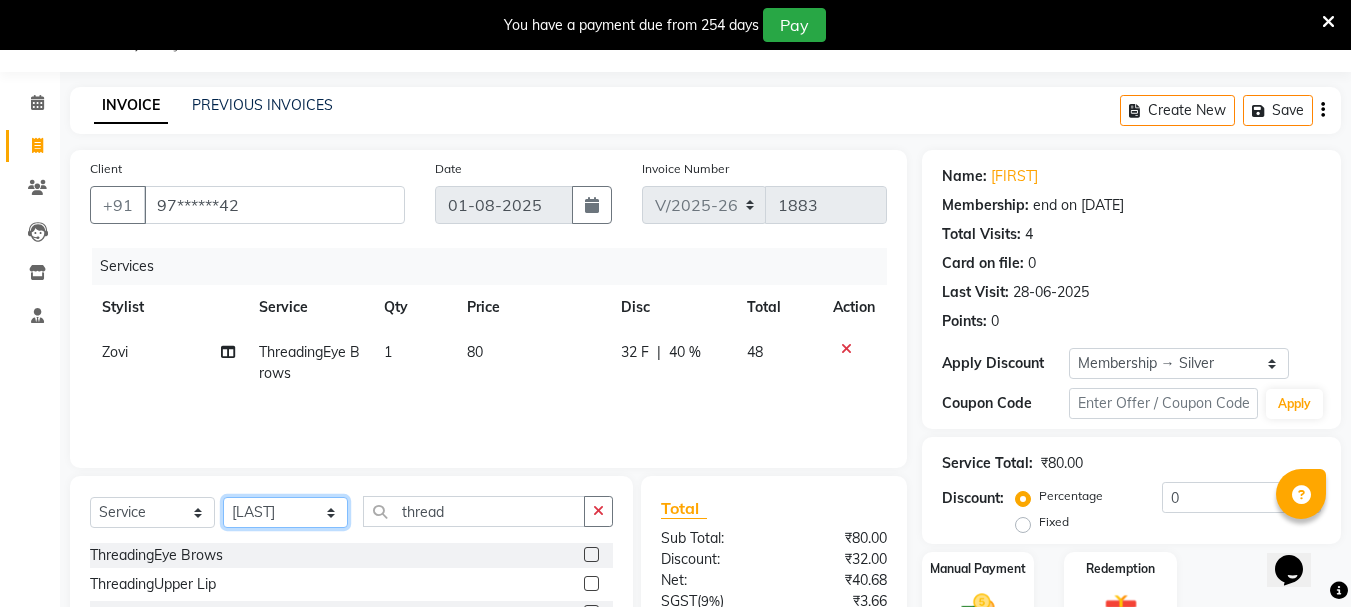 click on "Select Stylist [FIRST] [LAST] [FIRST] [FIRST] [FIRST] [FIRST] [FIRST] [FIRST] [FIRST] [FIRST] [FIRST] [FIRST] [FIRST] [FIRST] [FIRST] [FIRST] [FIRST] [FIRST] [FIRST]" 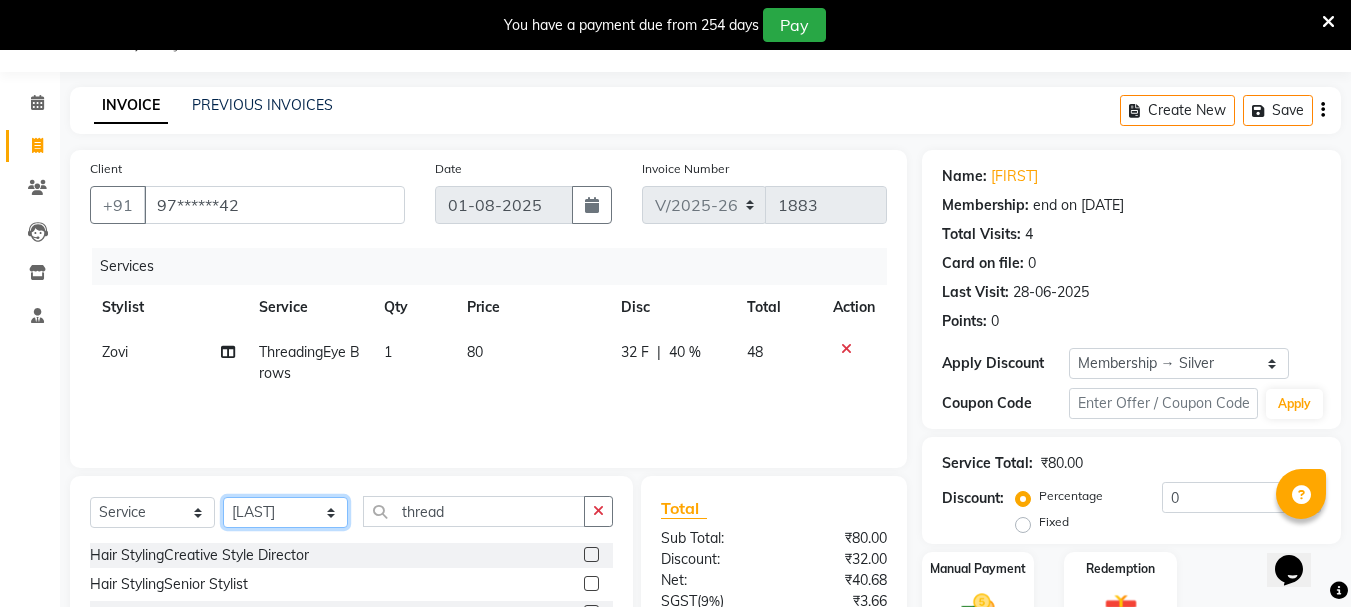 click on "Select Stylist [FIRST] [LAST] [FIRST] [FIRST] [FIRST] [FIRST] [FIRST] [FIRST] [FIRST] [FIRST] [FIRST] [FIRST] [FIRST] [FIRST] [FIRST] [FIRST] [FIRST] [FIRST] [FIRST]" 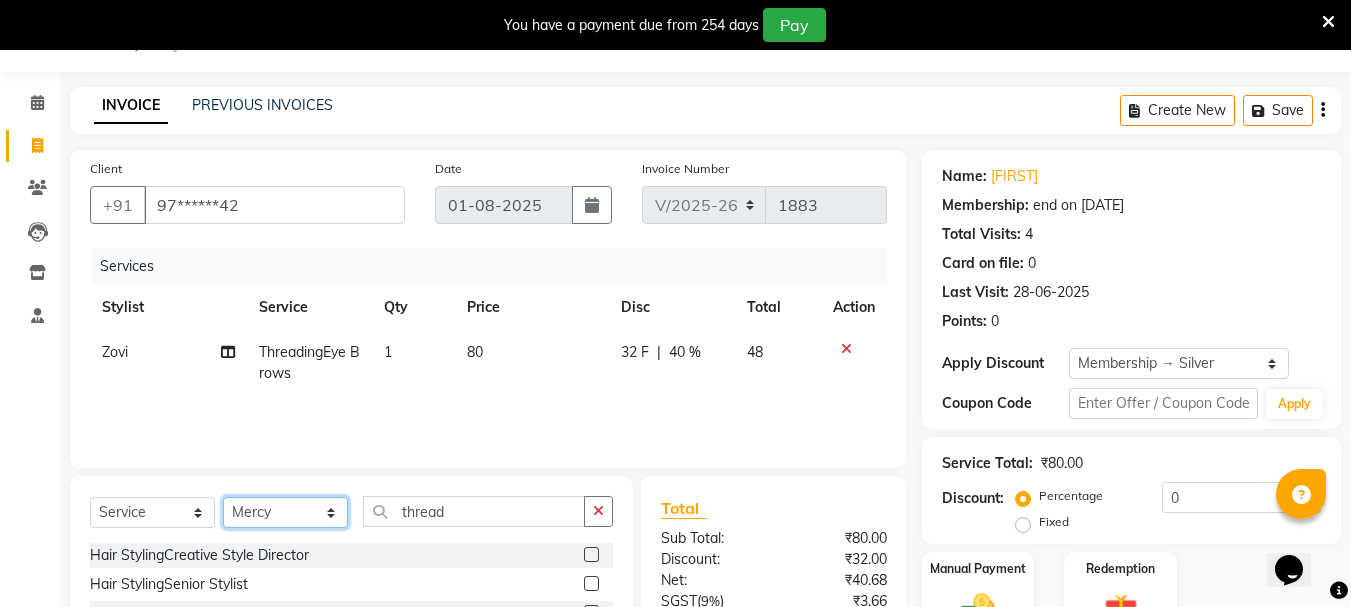 click on "Select Stylist [FIRST] [LAST] [FIRST] [FIRST] [FIRST] [FIRST] [FIRST] [FIRST] [FIRST] [FIRST] [FIRST] [FIRST] [FIRST] [FIRST] [FIRST] [FIRST] [FIRST] [FIRST] [FIRST]" 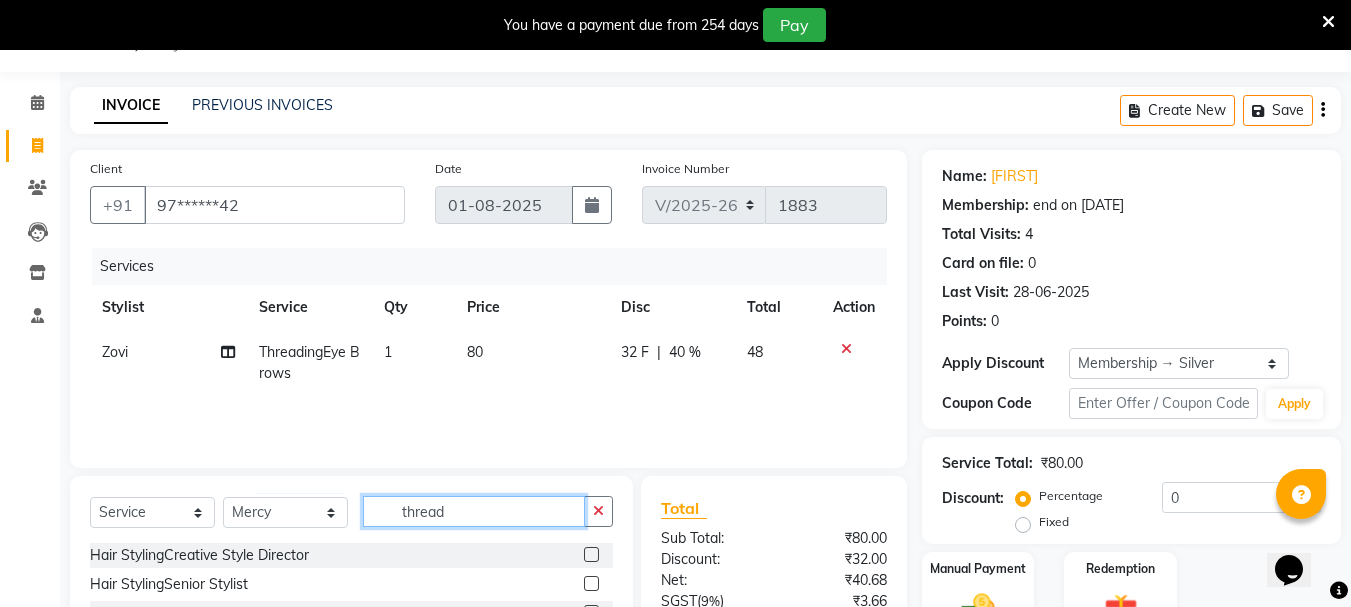 click on "thread" 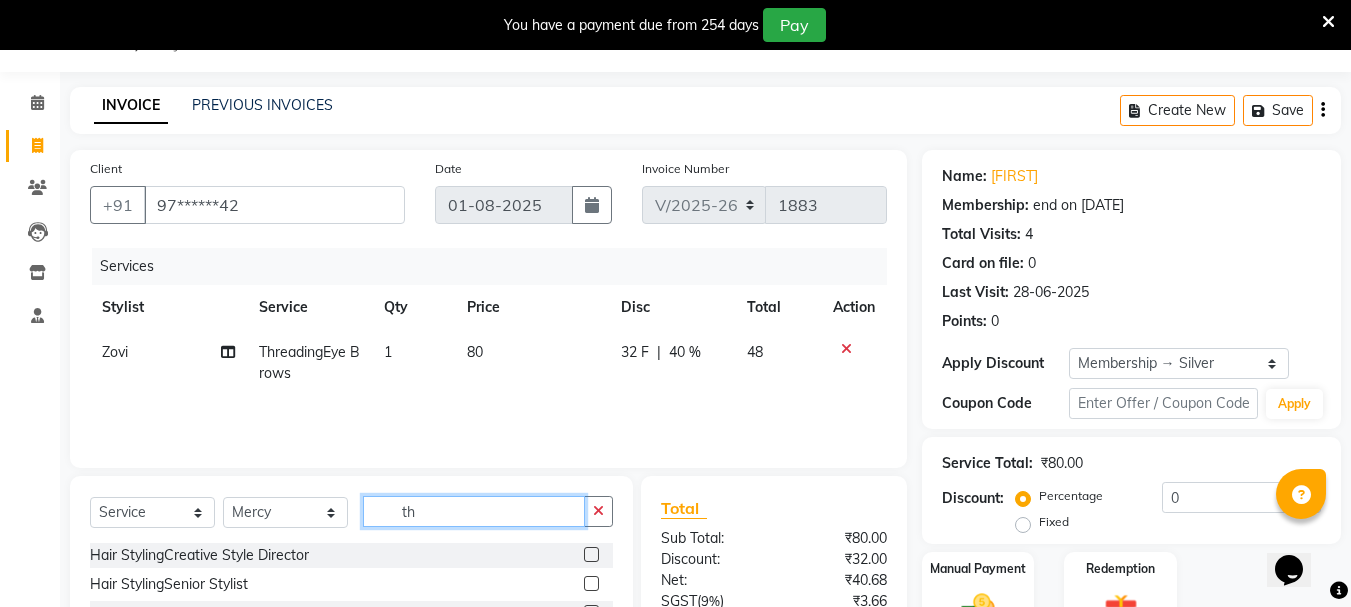 type on "t" 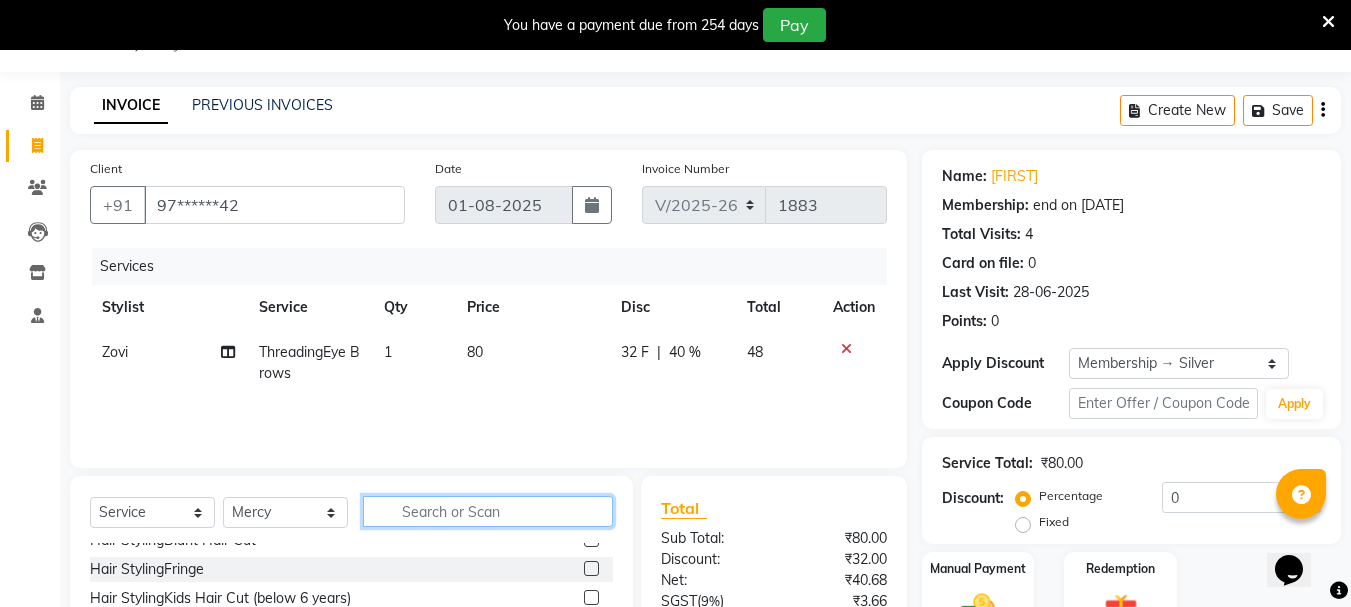 scroll, scrollTop: 200, scrollLeft: 0, axis: vertical 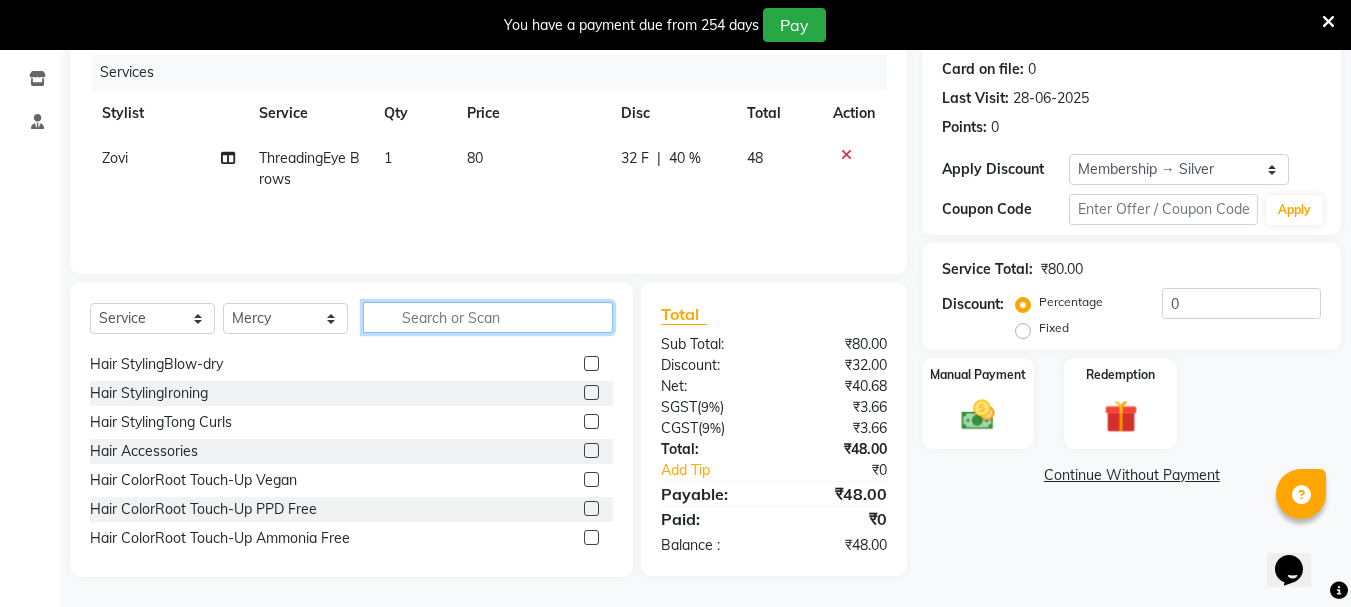 type 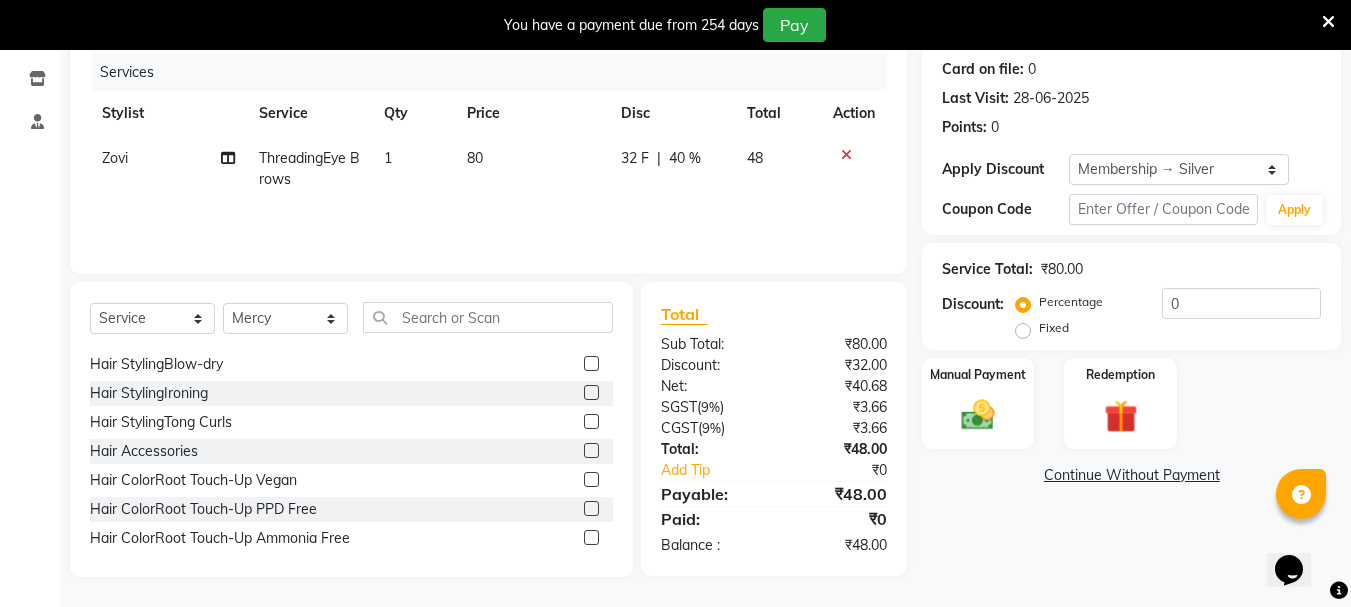 click 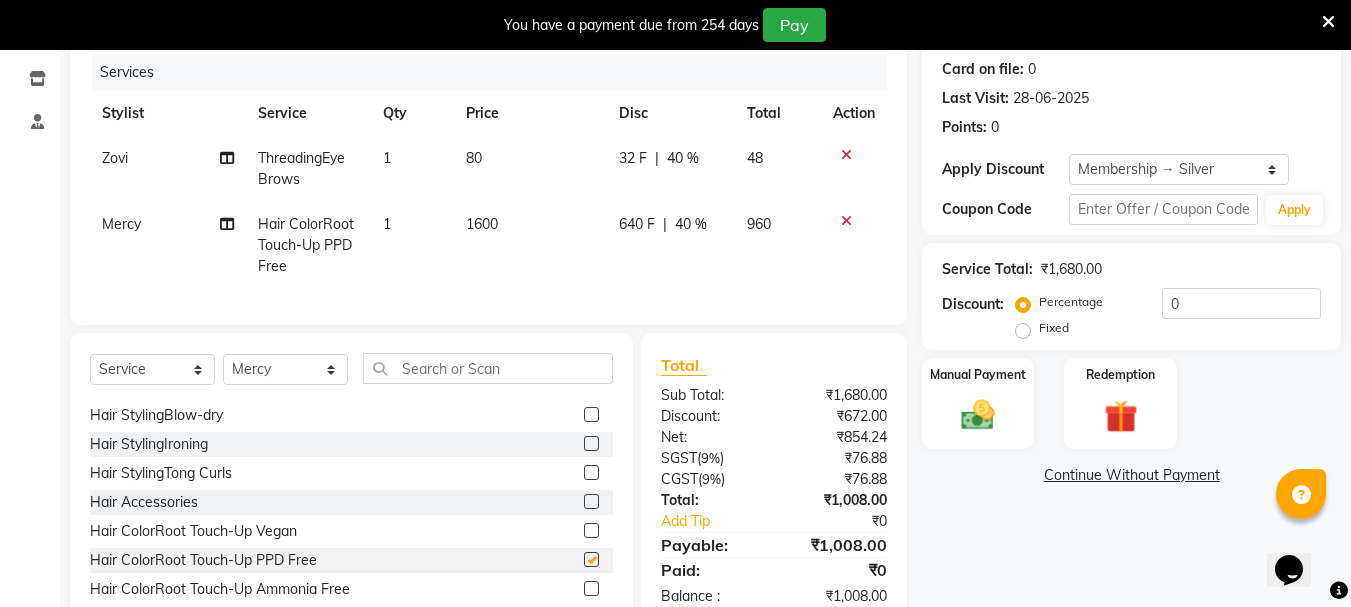 checkbox on "false" 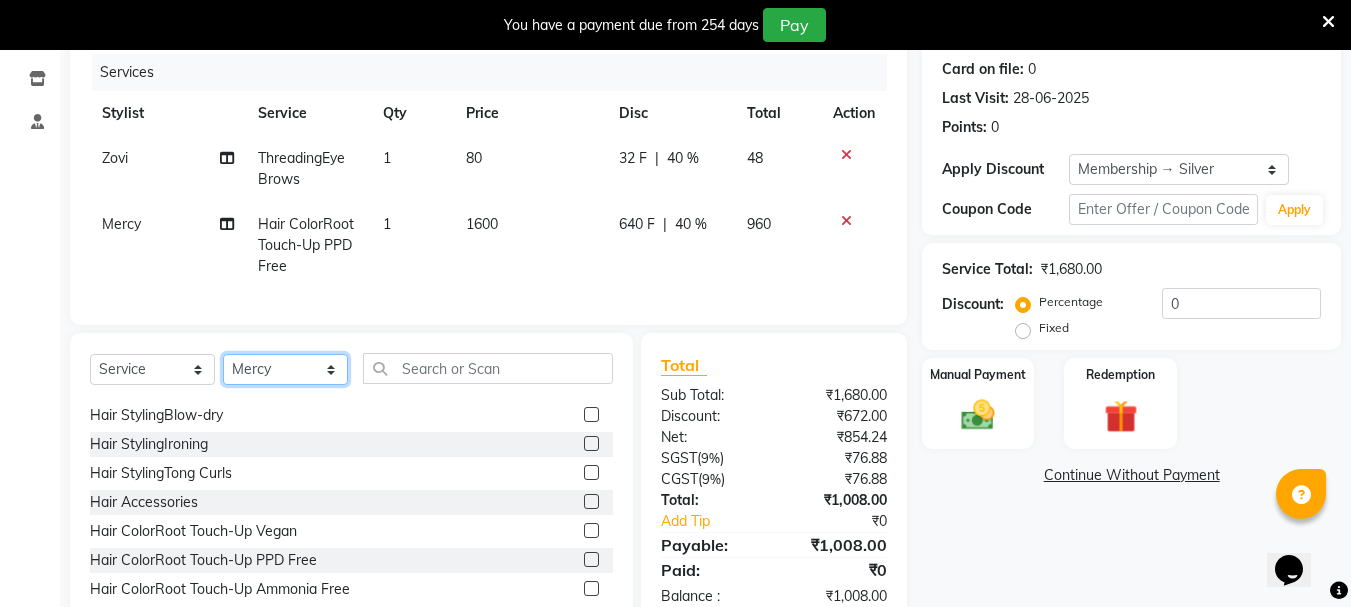 click on "Select Stylist [FIRST] [LAST] [FIRST] [FIRST] [FIRST] [FIRST] [FIRST] [FIRST] [FIRST] [FIRST] [FIRST] [FIRST] [FIRST] [FIRST] [FIRST] [FIRST] [FIRST] [FIRST] [FIRST]" 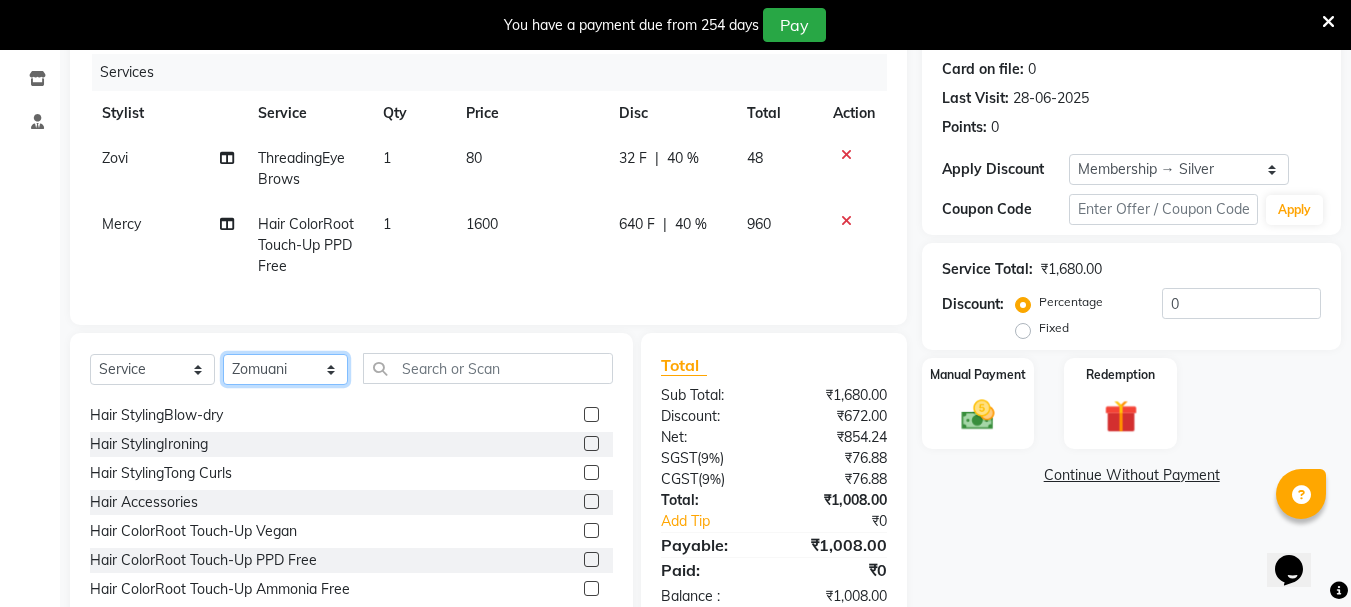click on "Select Stylist [FIRST] [LAST] [FIRST] [FIRST] [FIRST] [FIRST] [FIRST] [FIRST] [FIRST] [FIRST] [FIRST] [FIRST] [FIRST] [FIRST] [FIRST] [FIRST] [FIRST] [FIRST] [FIRST]" 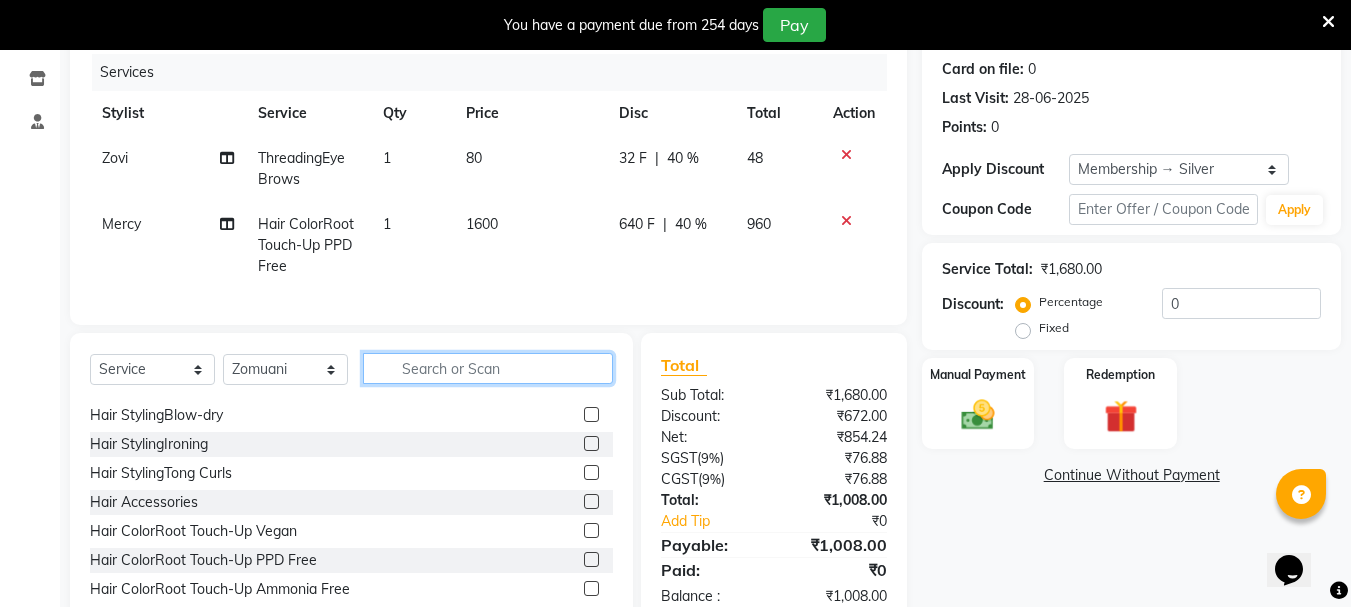 click 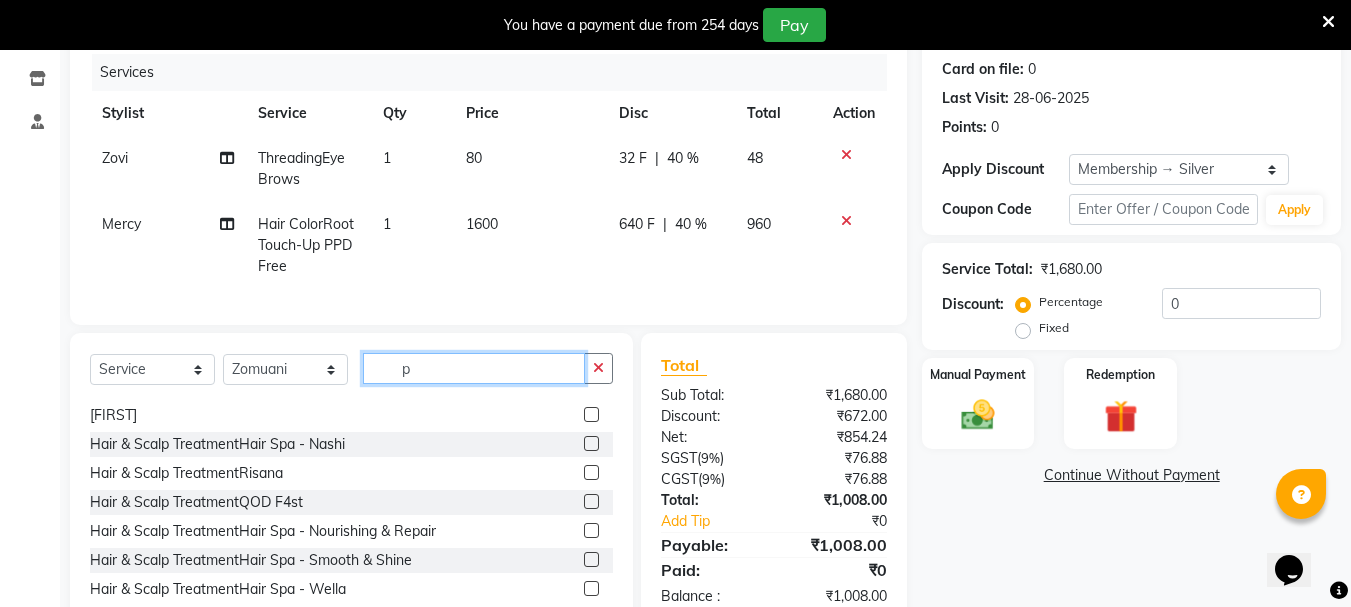 scroll, scrollTop: 0, scrollLeft: 0, axis: both 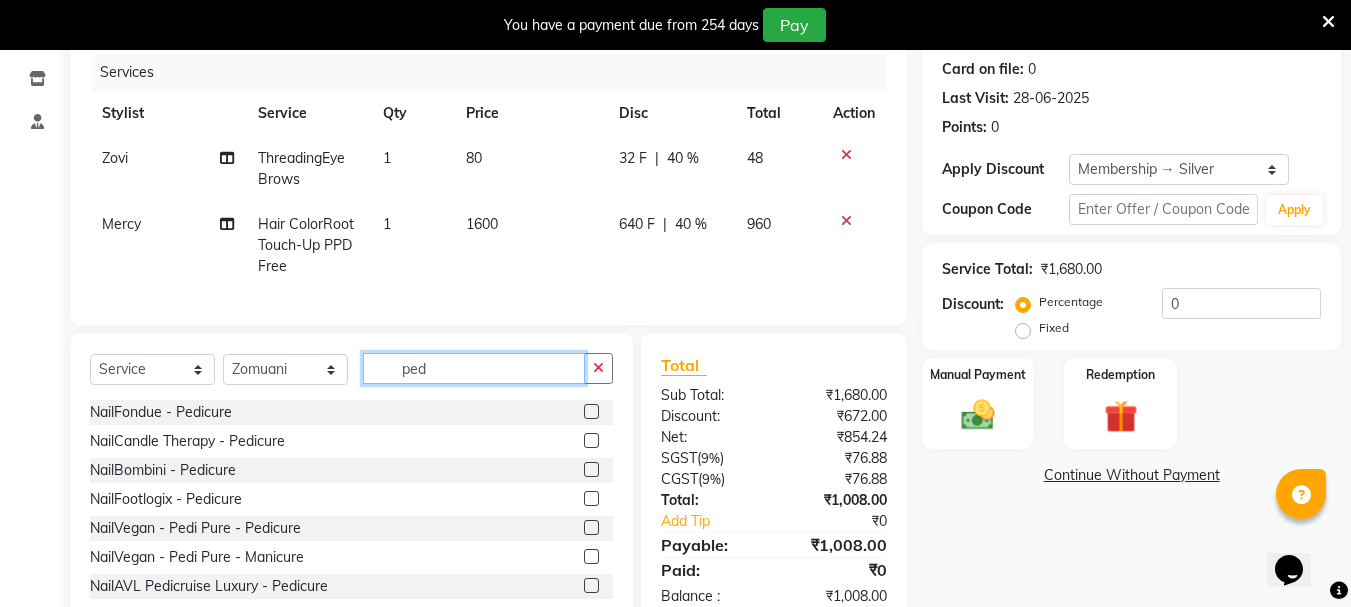 type on "ped" 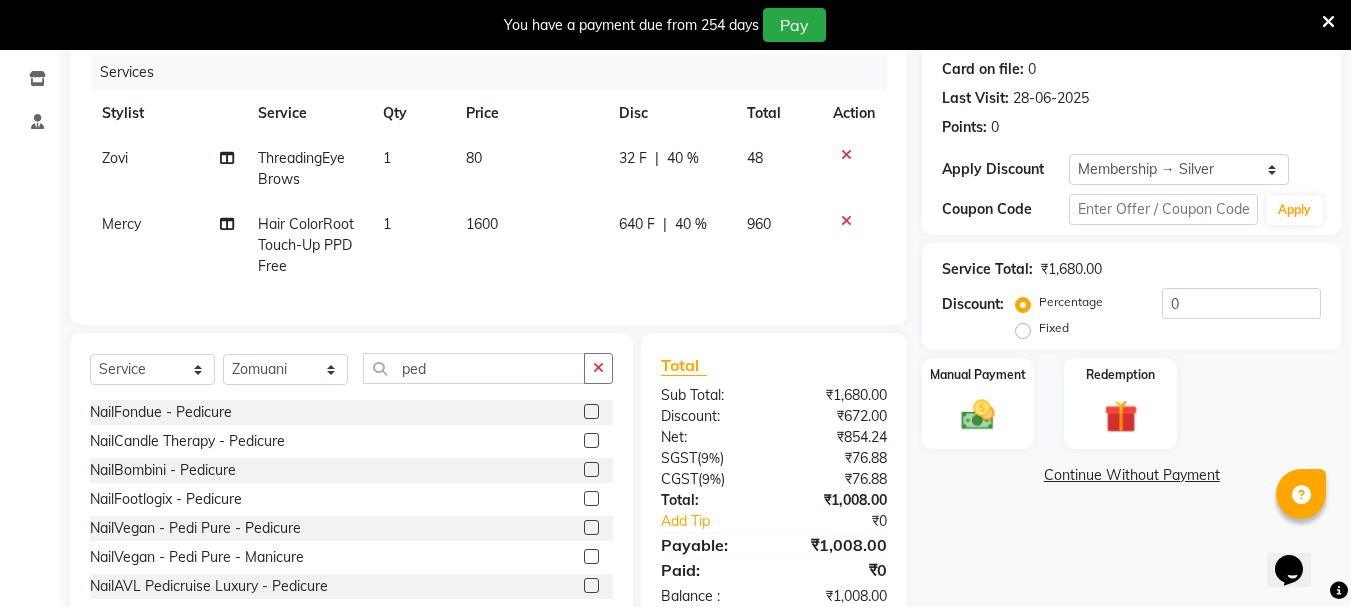 click 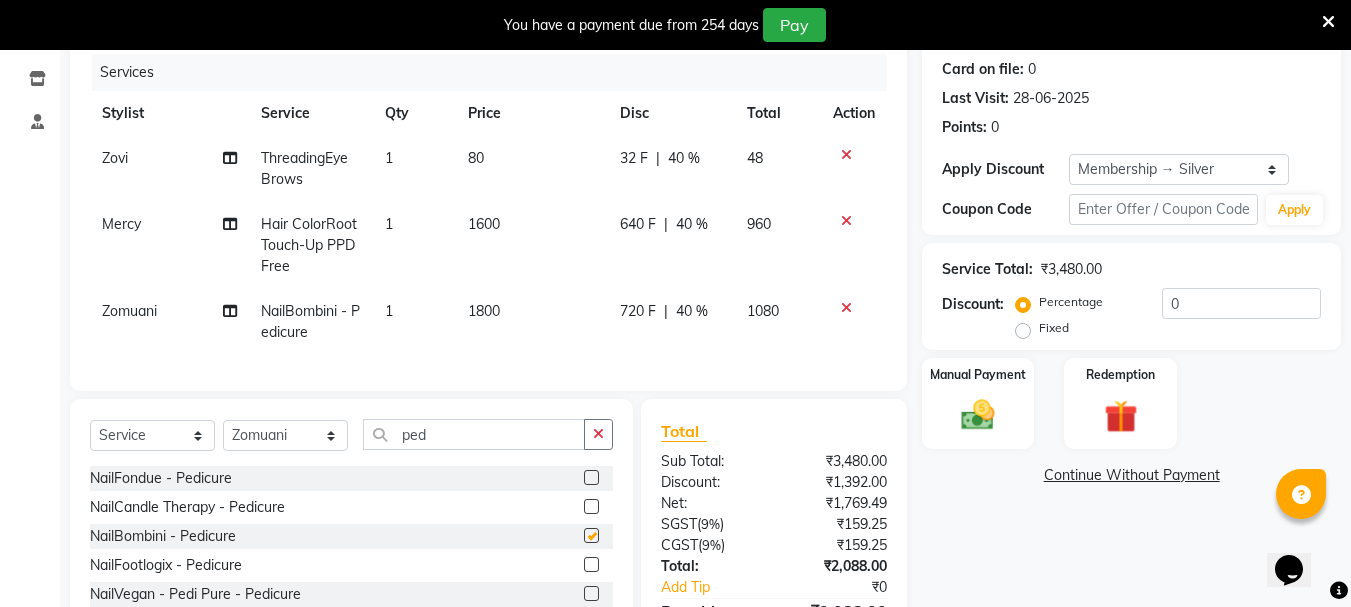 checkbox on "false" 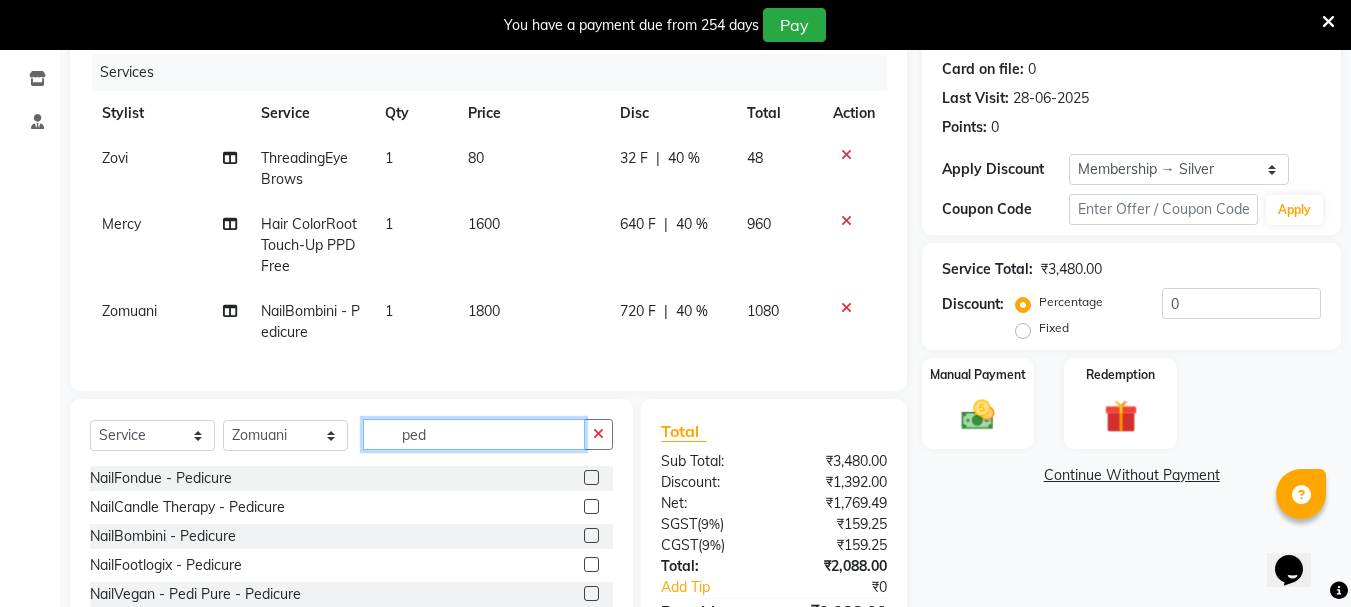 click on "ped" 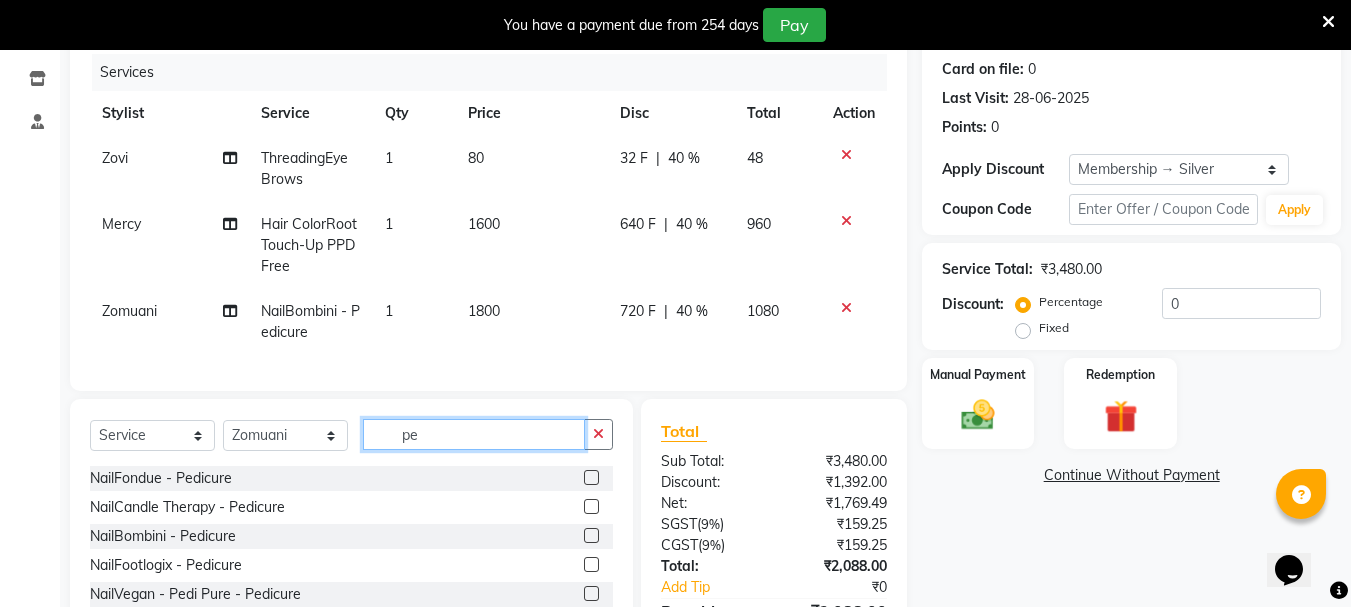 type on "p" 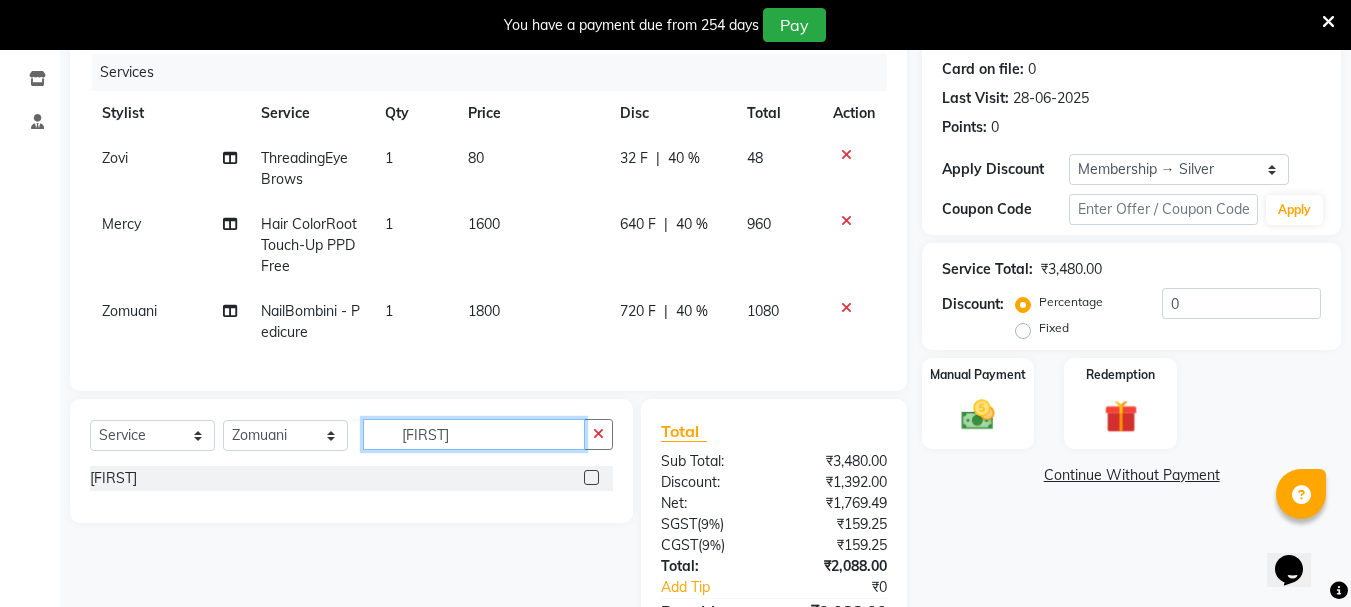 type on "[FIRST]" 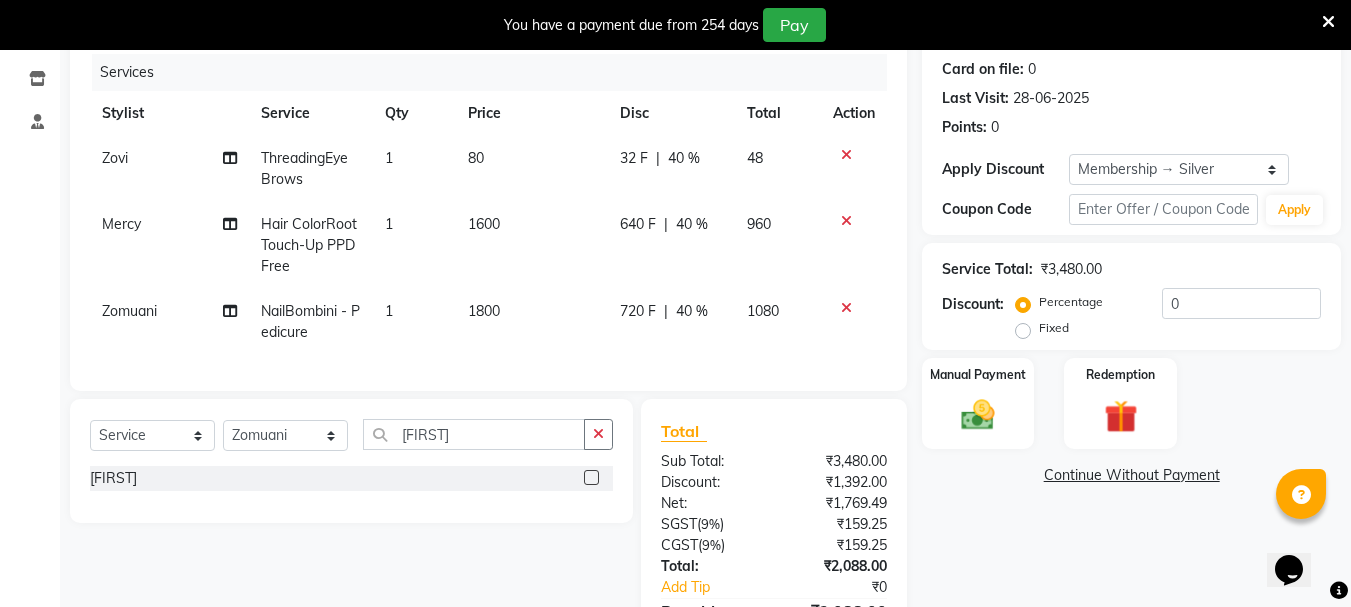 click 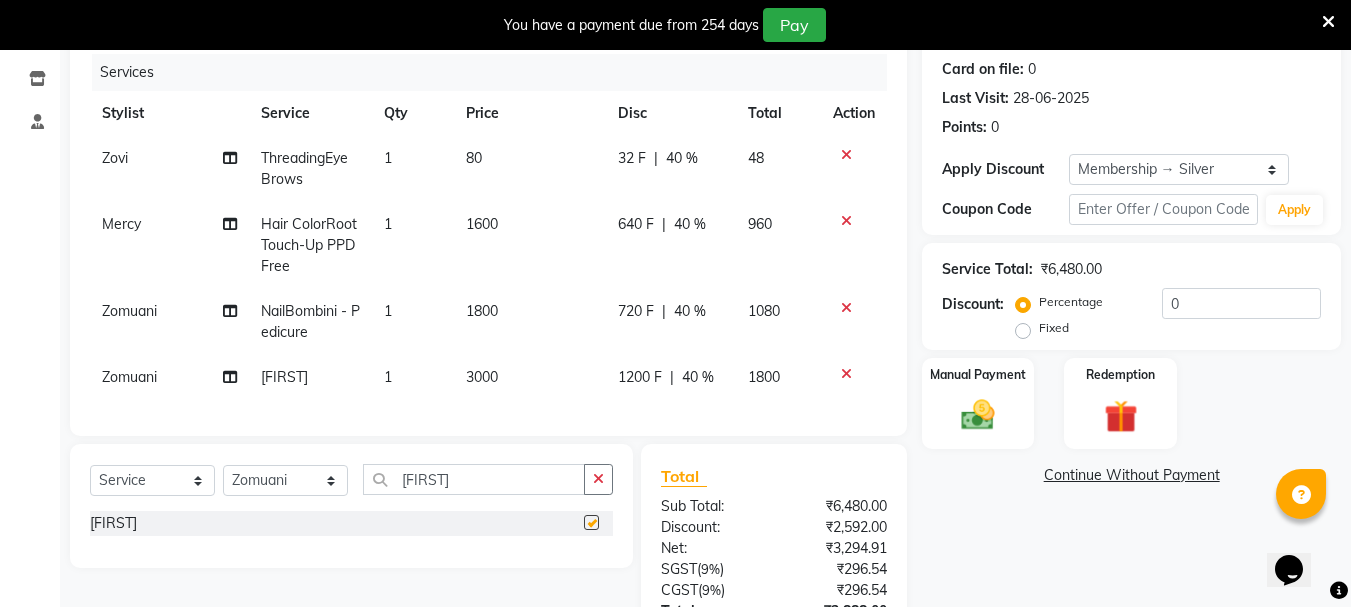checkbox on "false" 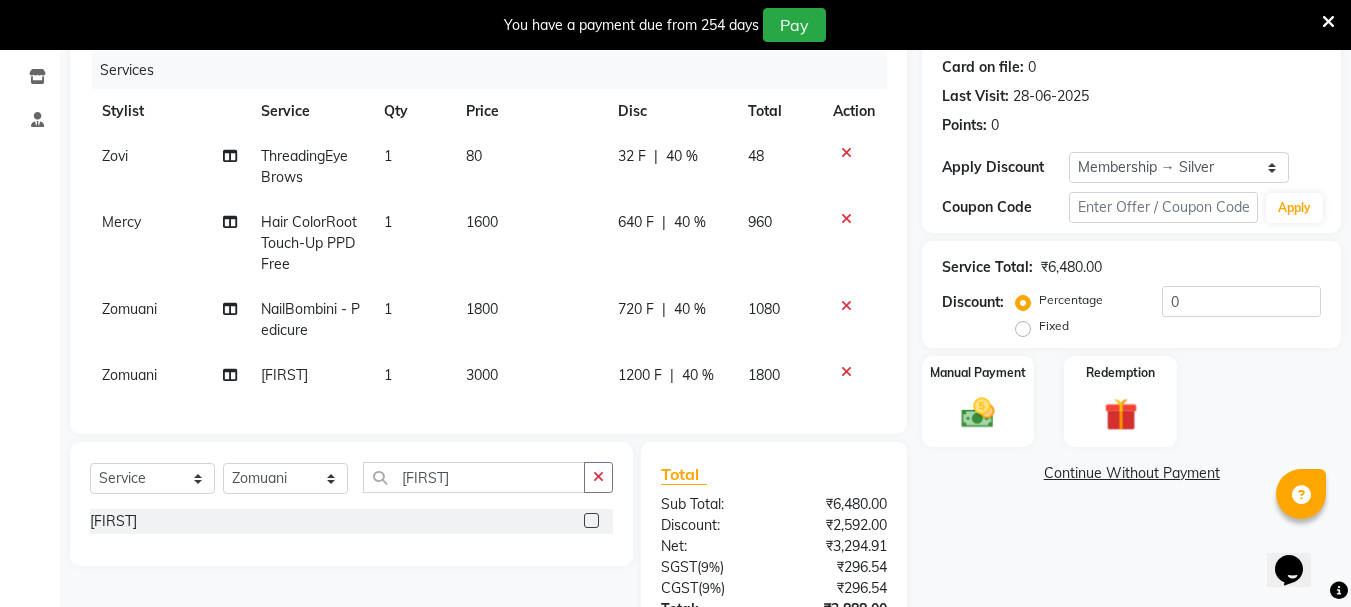 scroll, scrollTop: 183, scrollLeft: 0, axis: vertical 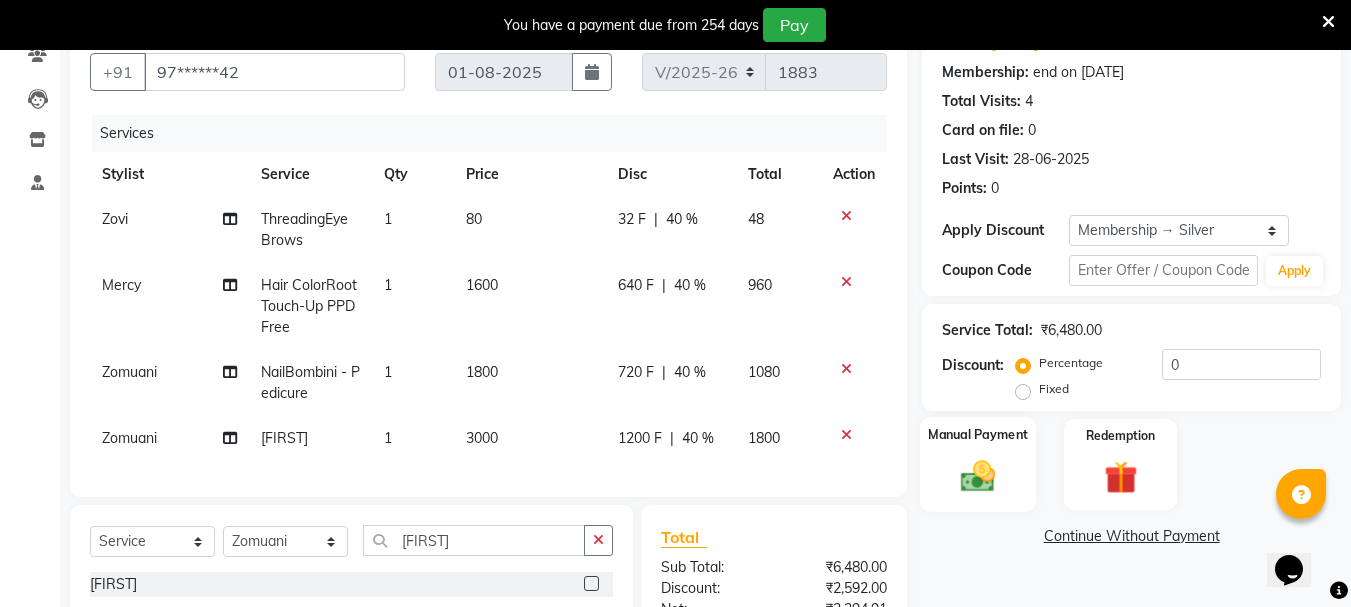 click 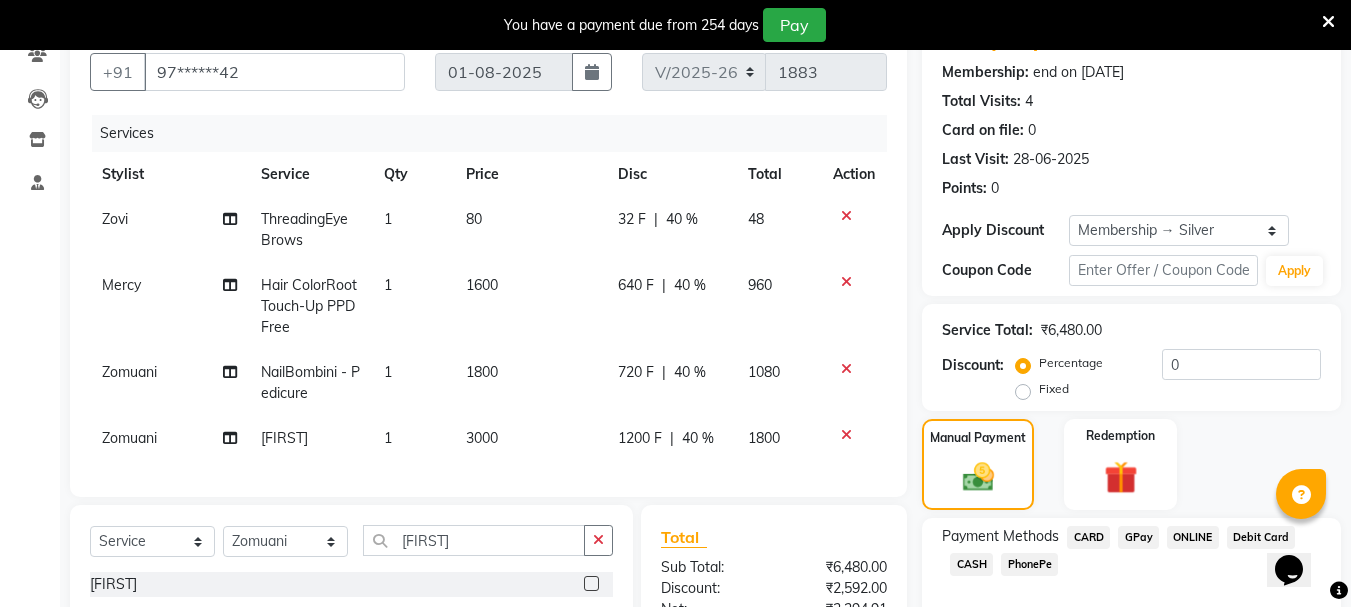 click on "CASH" 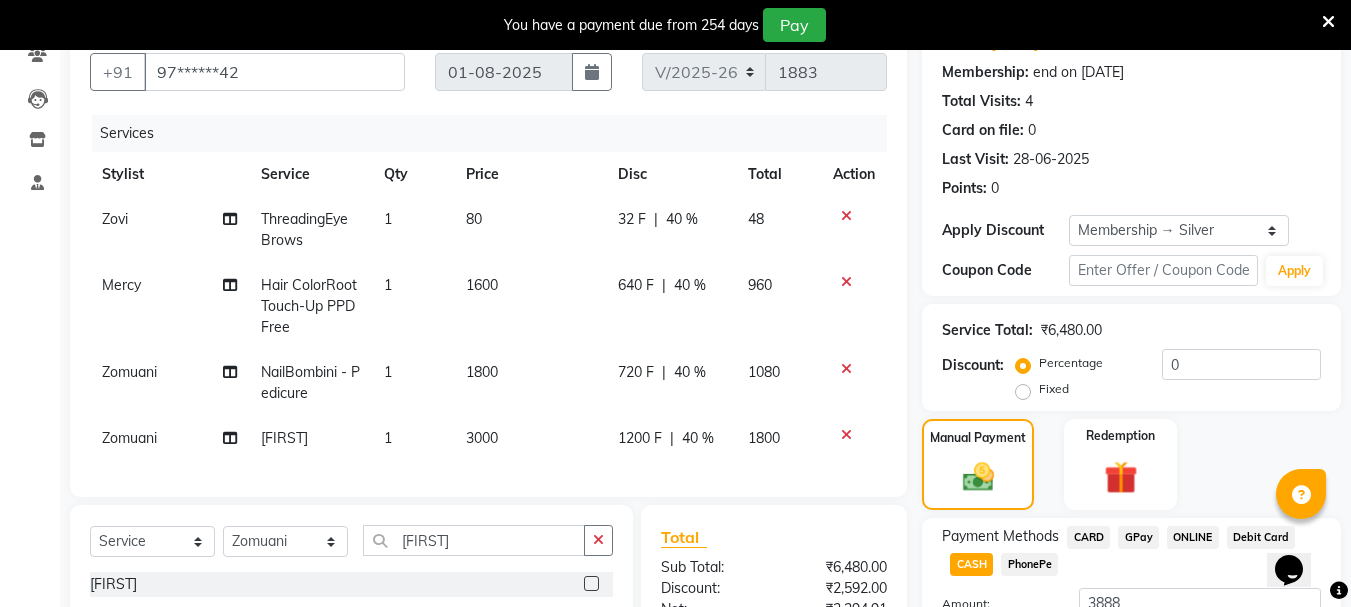 scroll, scrollTop: 483, scrollLeft: 0, axis: vertical 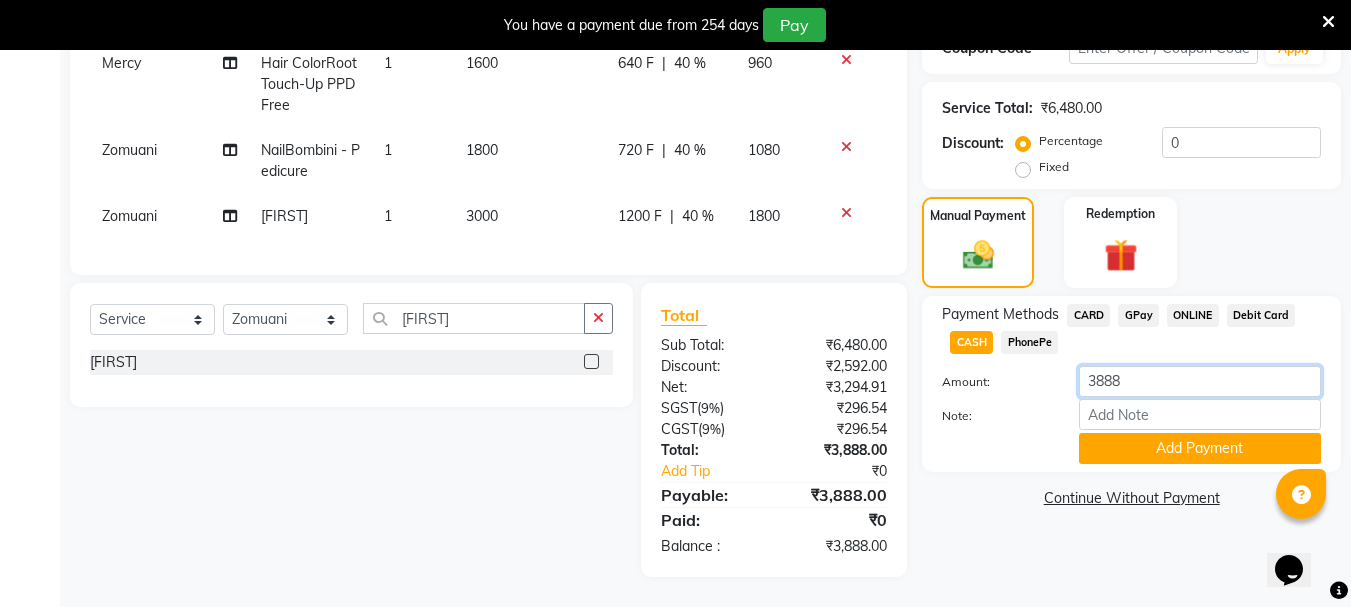 click on "3888" 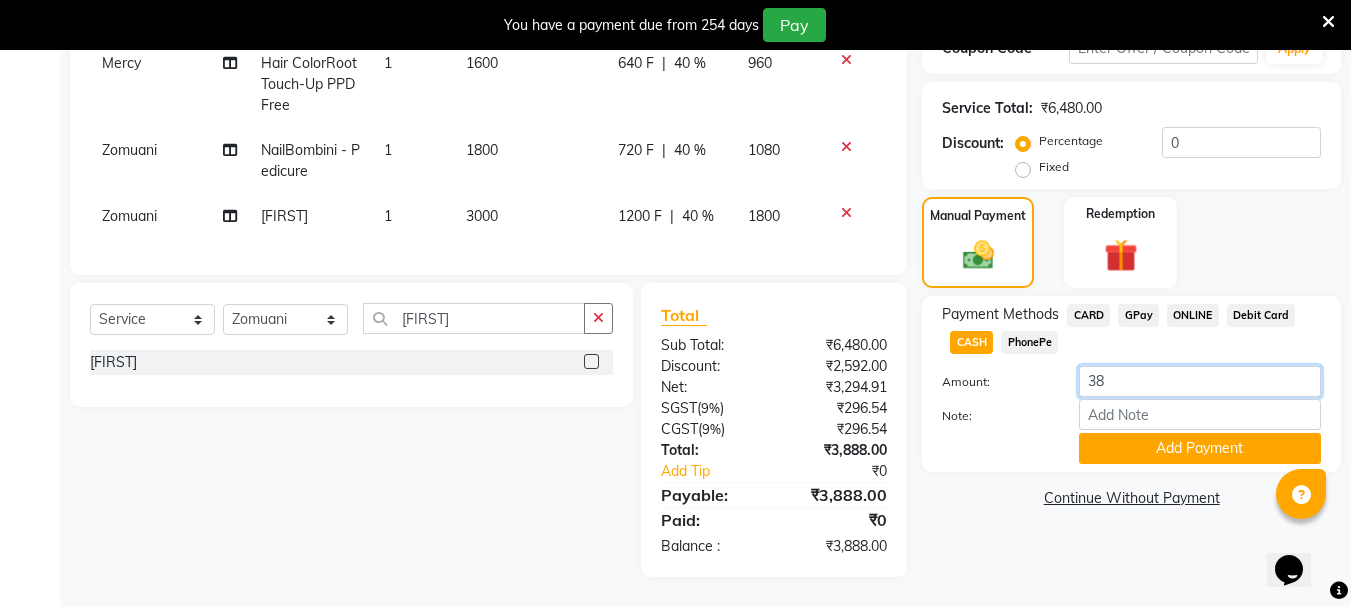 type on "3" 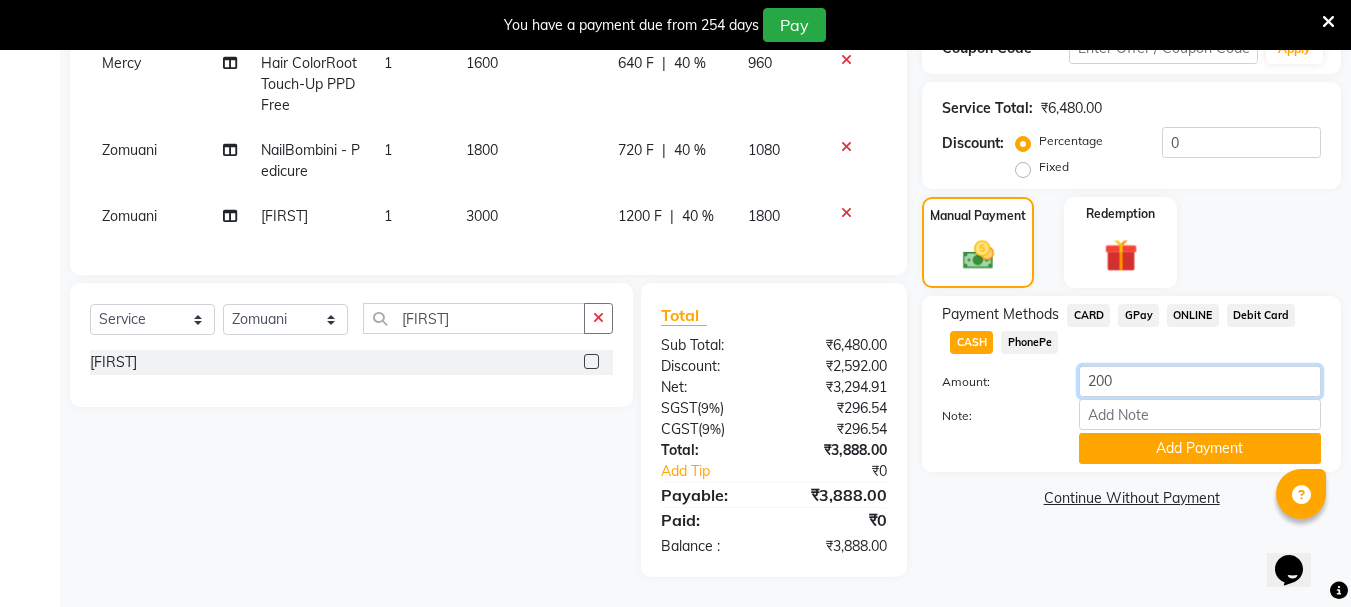 type on "2000" 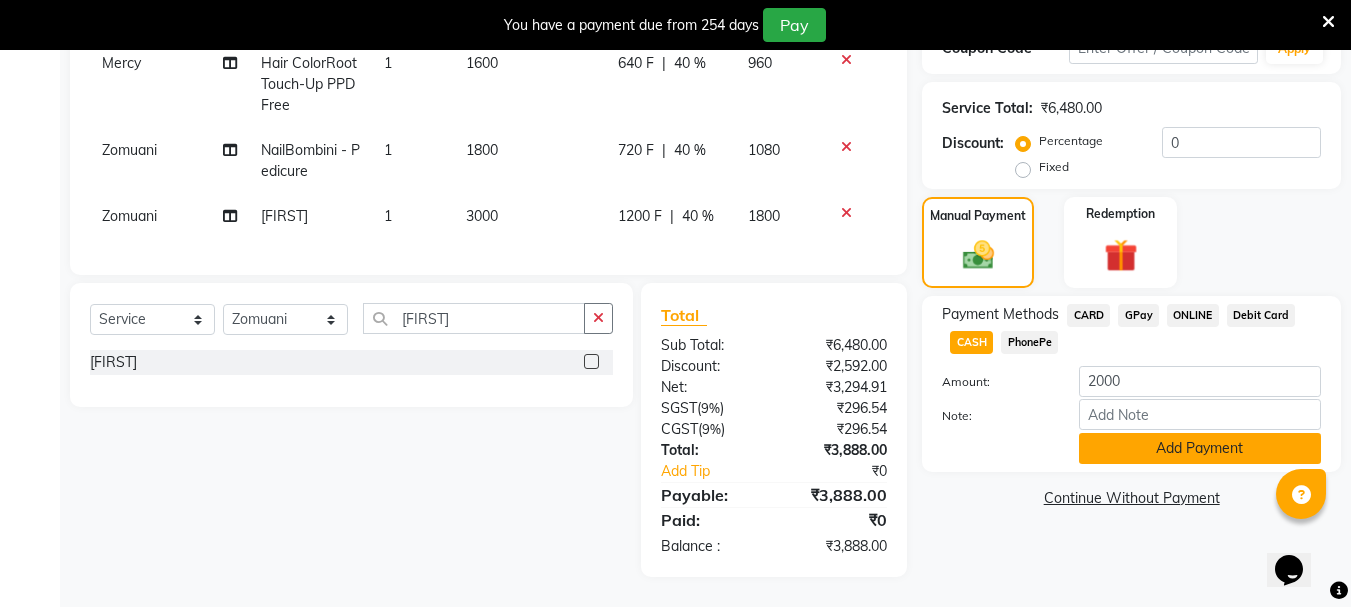 click on "Add Payment" 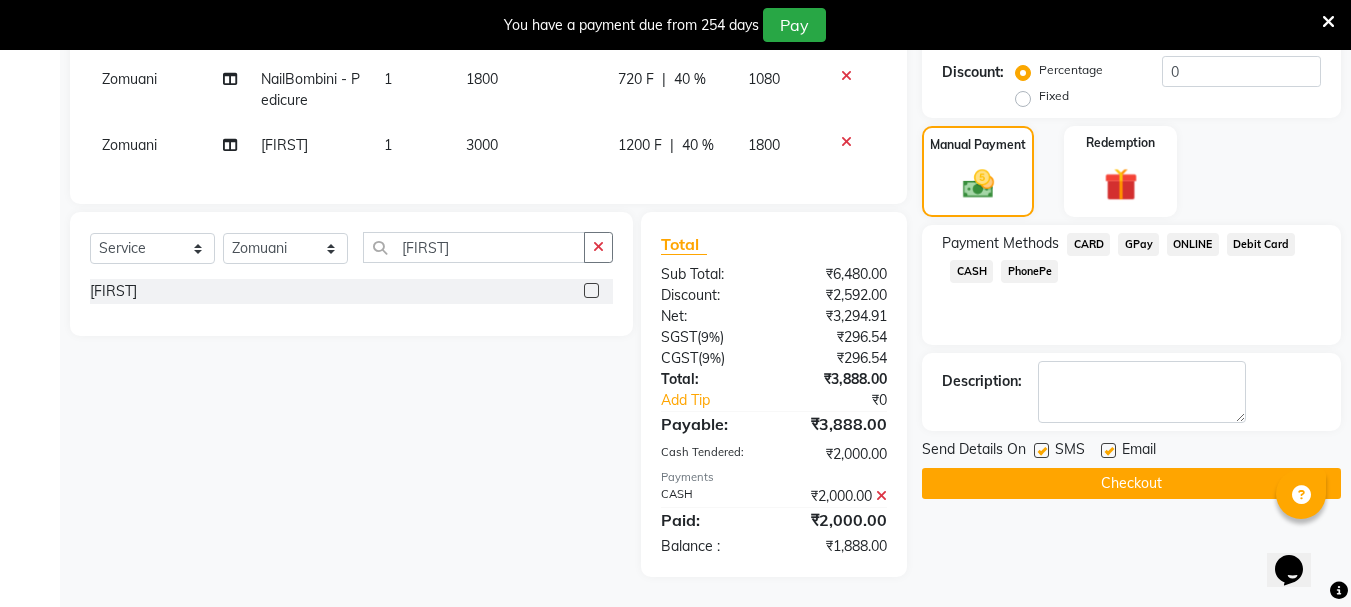 click on "GPay" 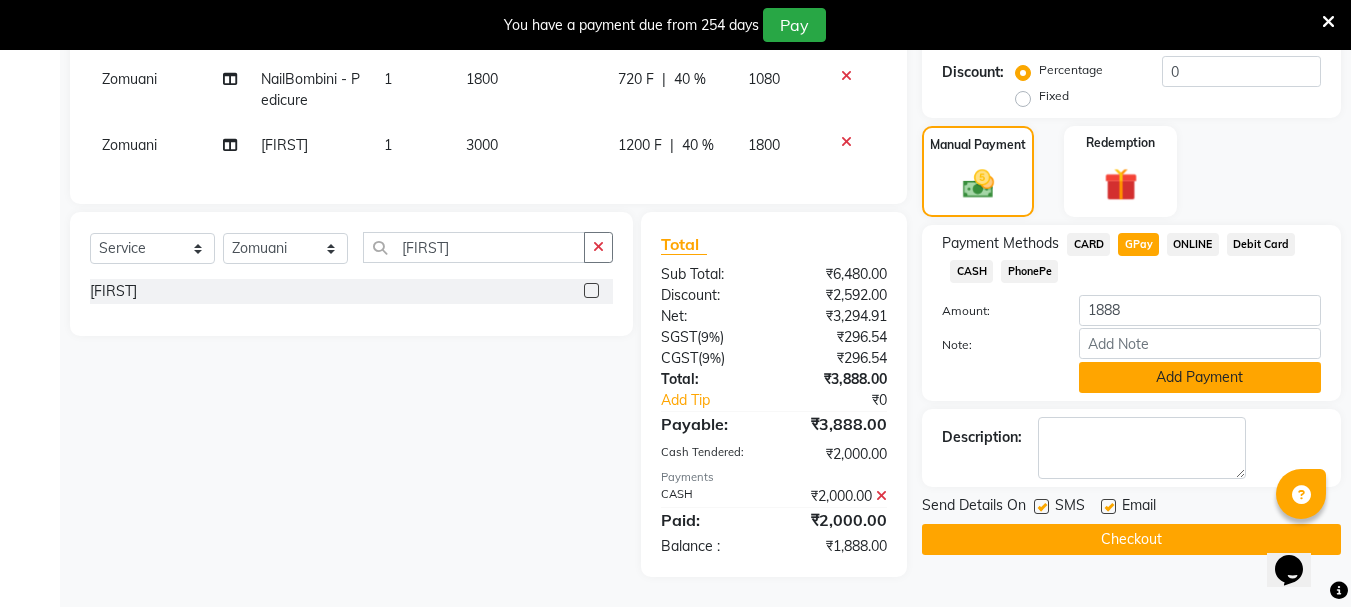 click on "Add Payment" 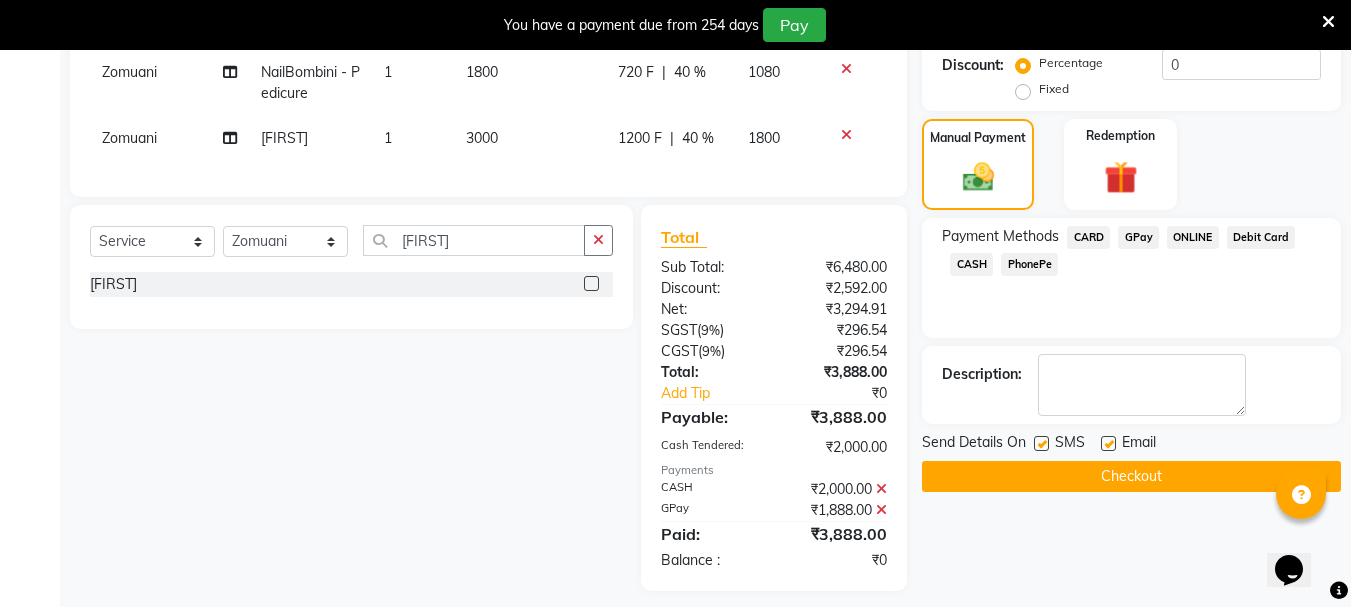 click on "Checkout" 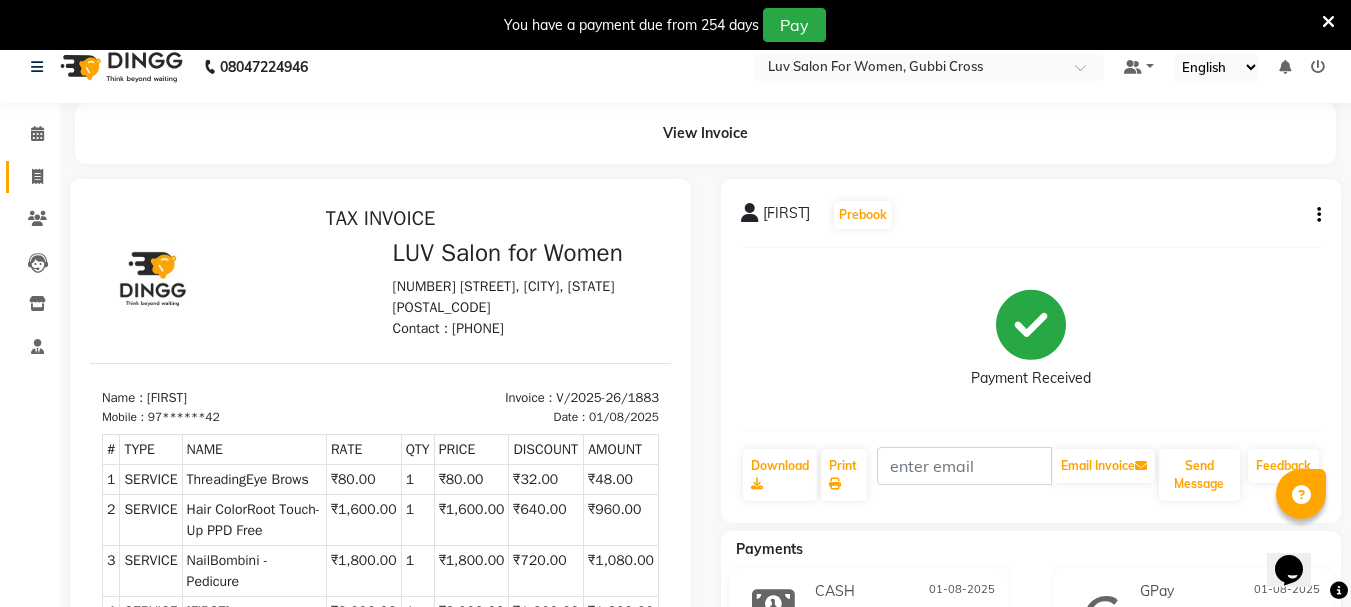 scroll, scrollTop: 9, scrollLeft: 0, axis: vertical 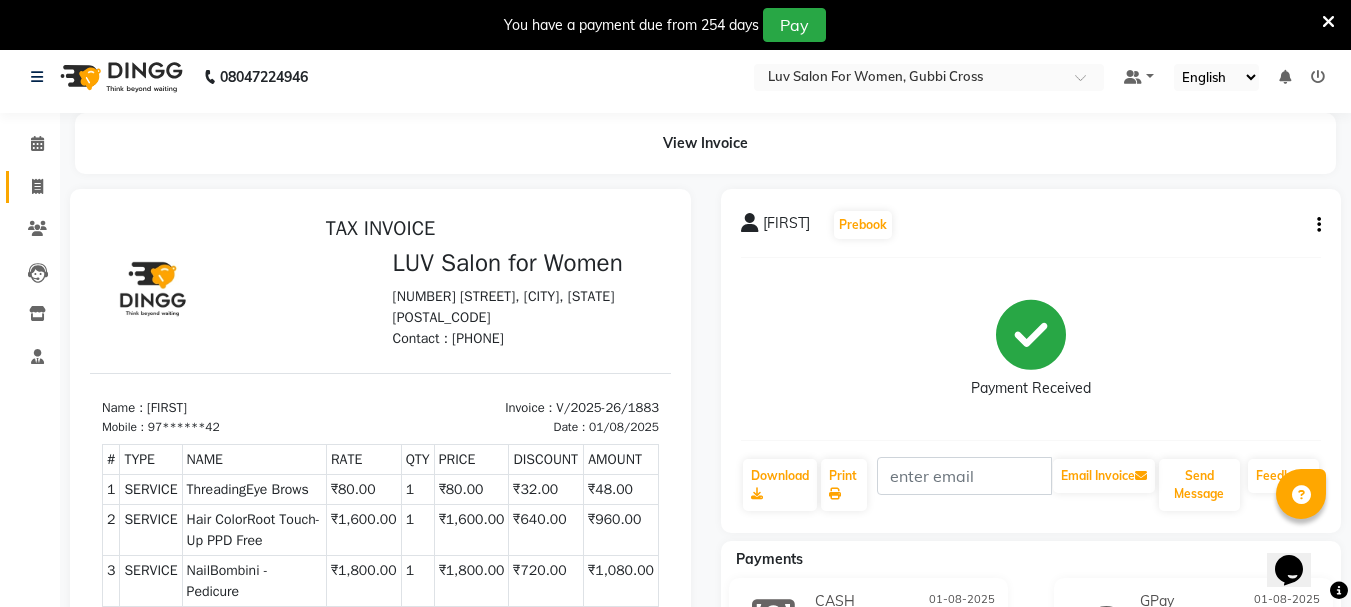 click on "Invoice" 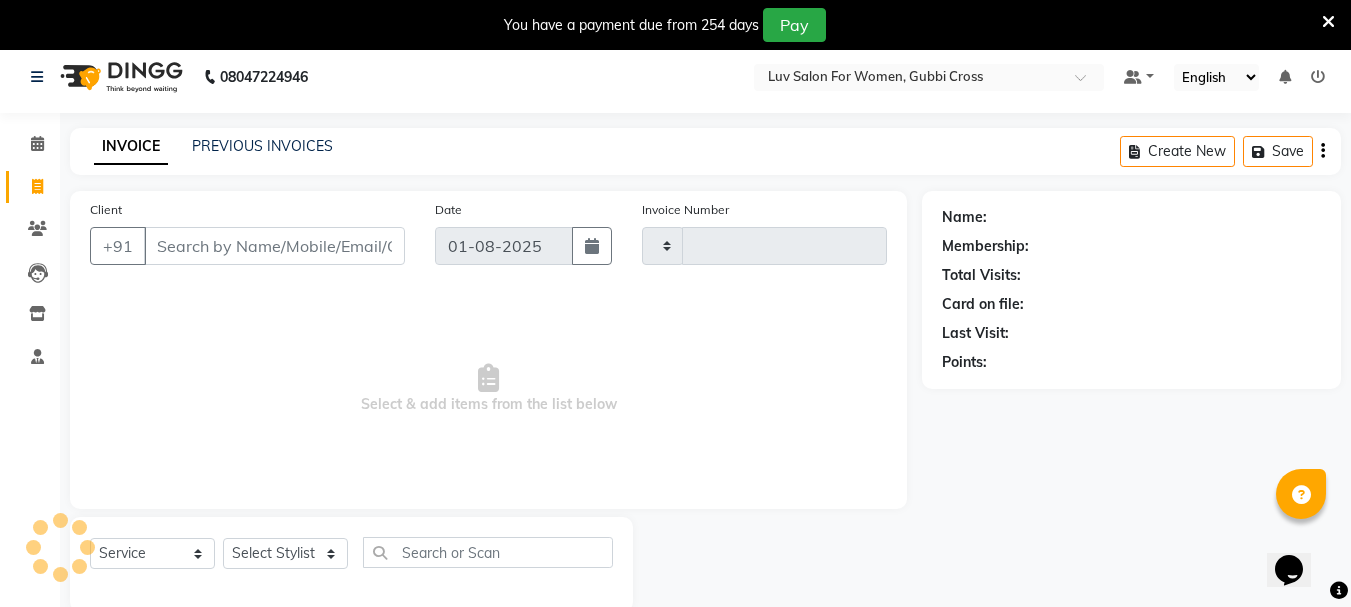 type on "1884" 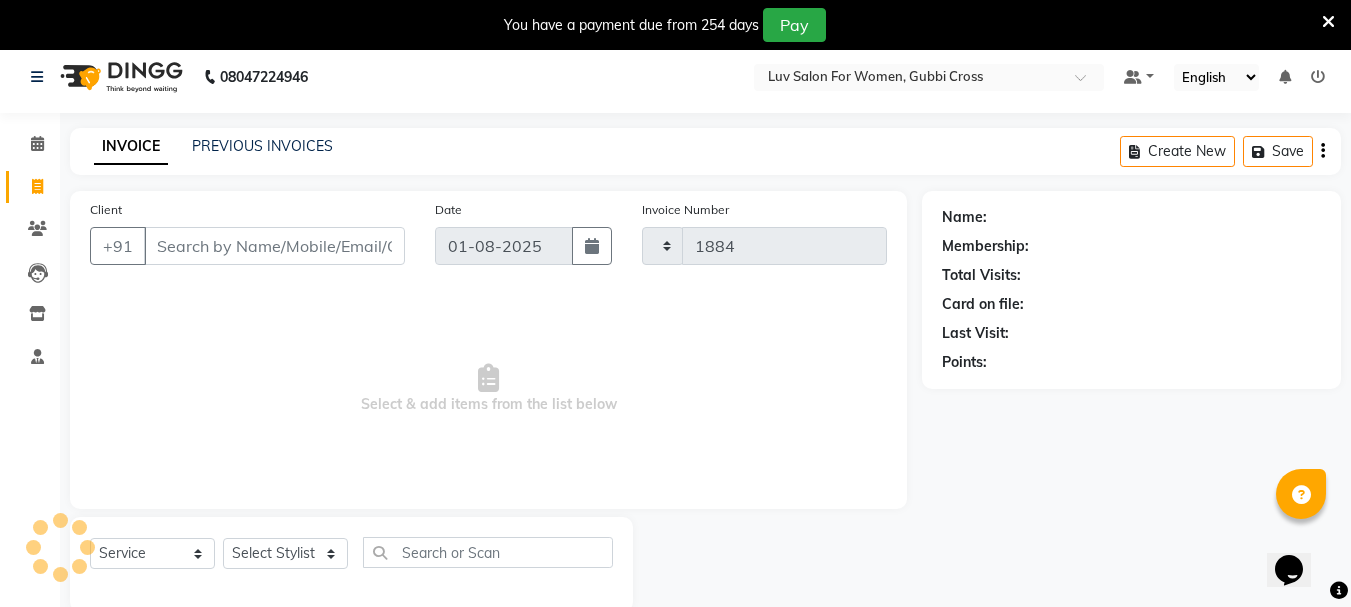 select on "7221" 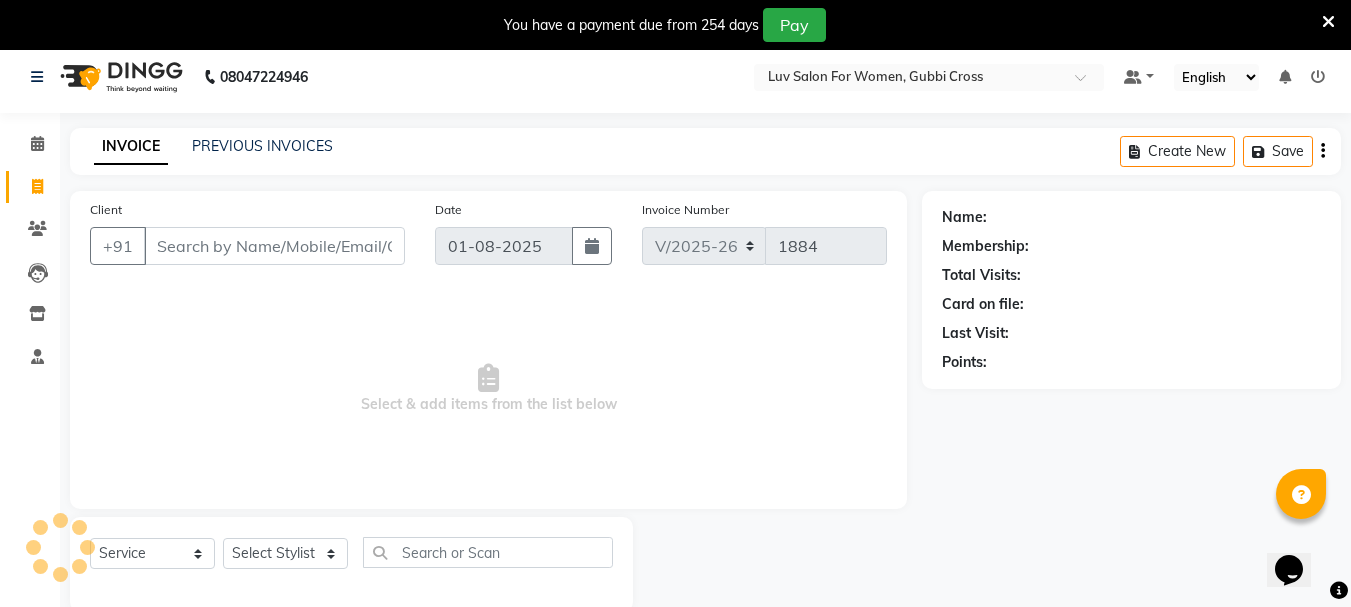 scroll, scrollTop: 50, scrollLeft: 0, axis: vertical 